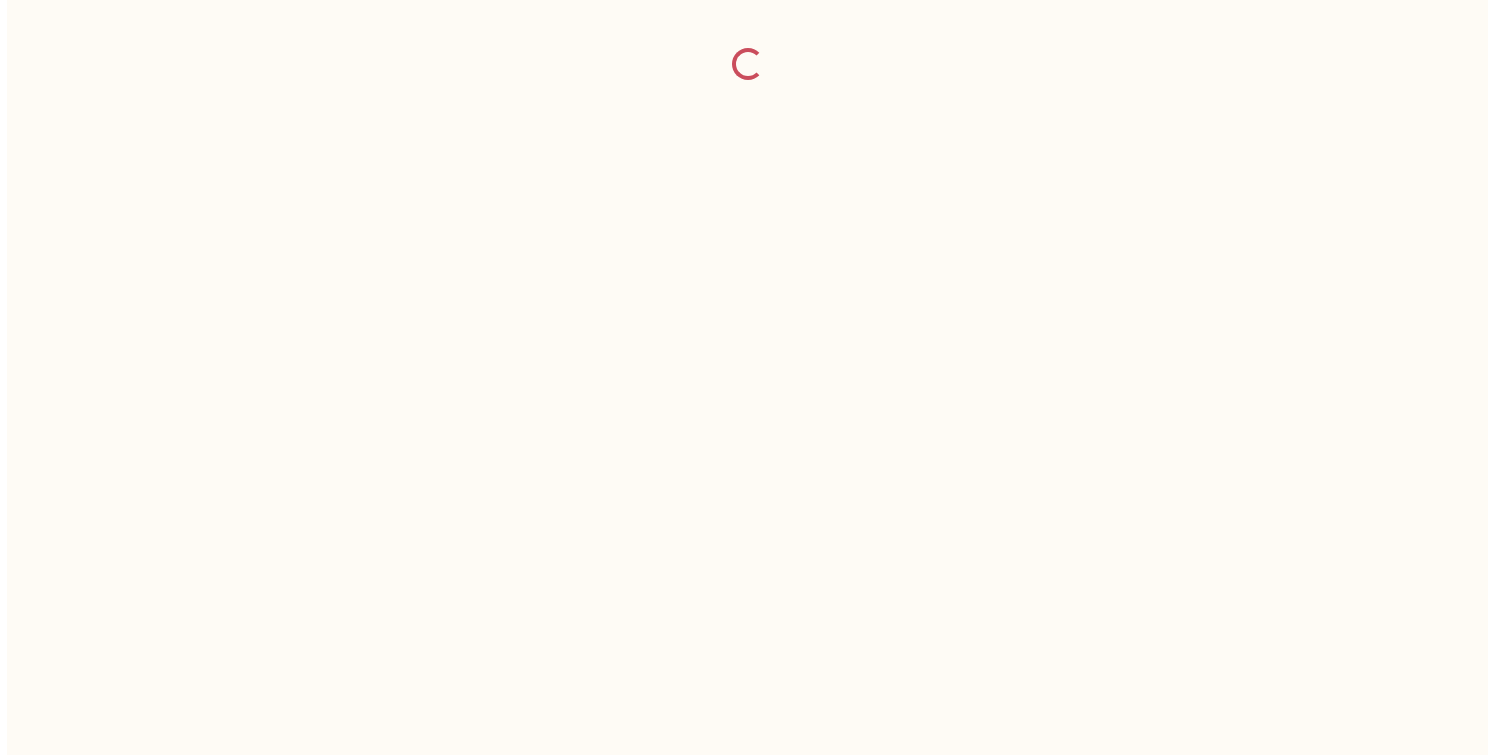 scroll, scrollTop: 0, scrollLeft: 0, axis: both 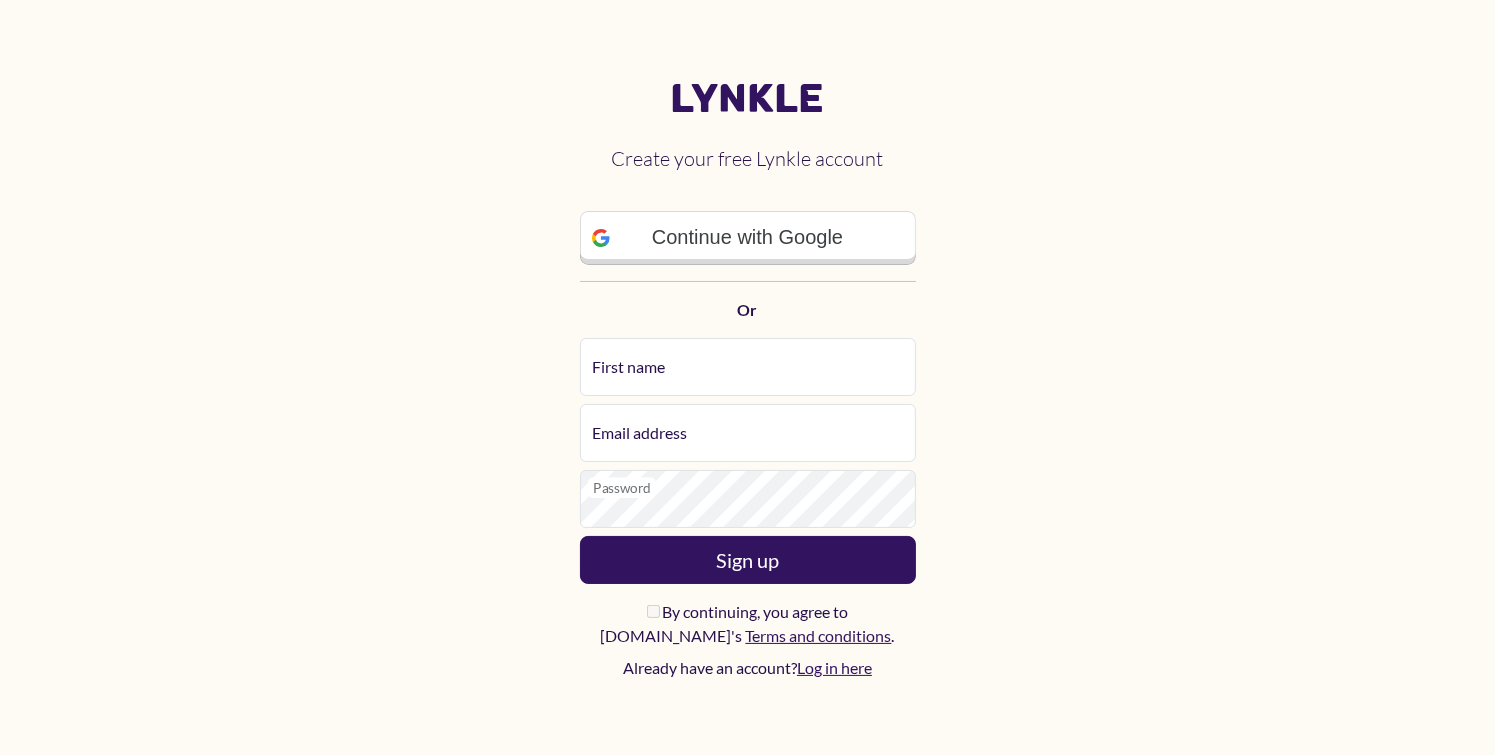 click on "Continue with Google Or" at bounding box center (748, 266) 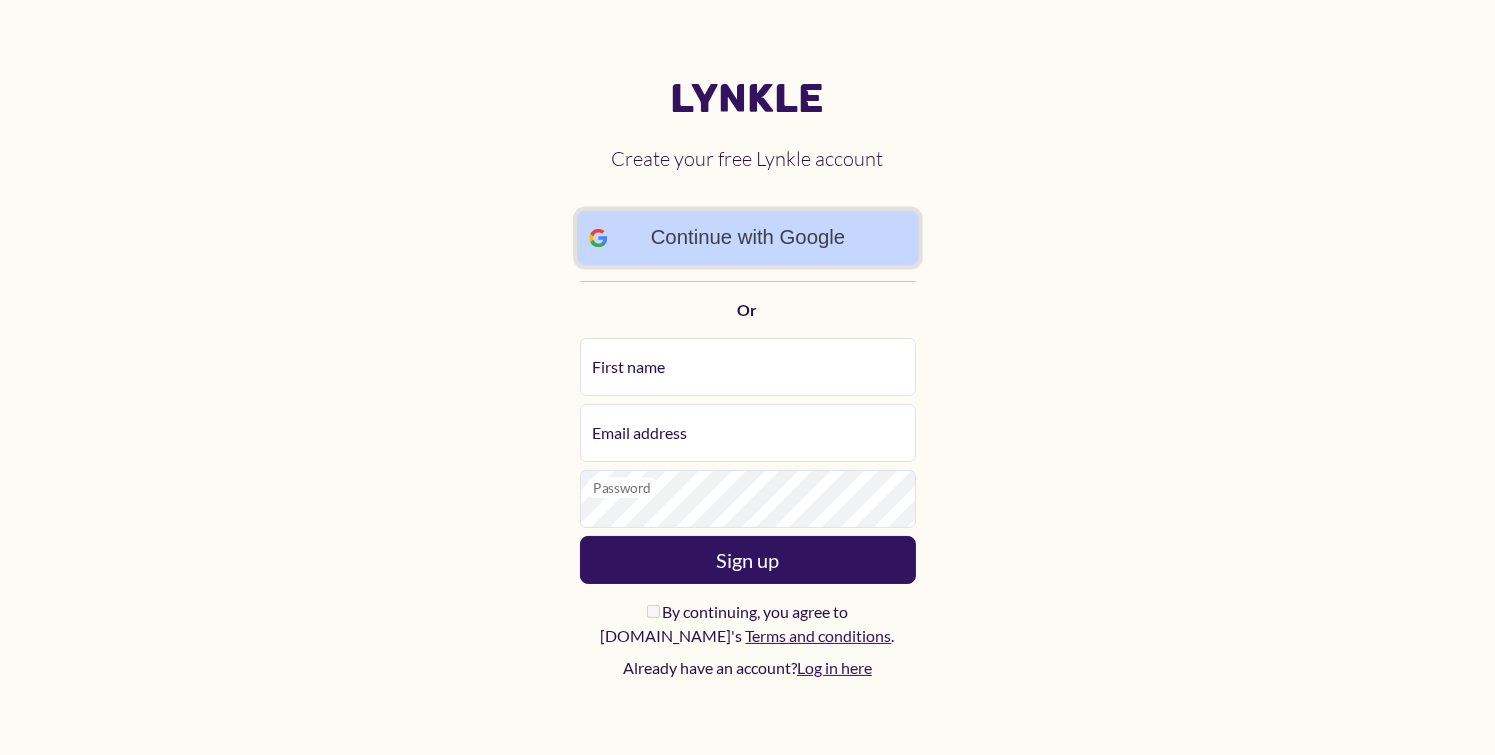 click on "Continue with Google" at bounding box center [748, 237] 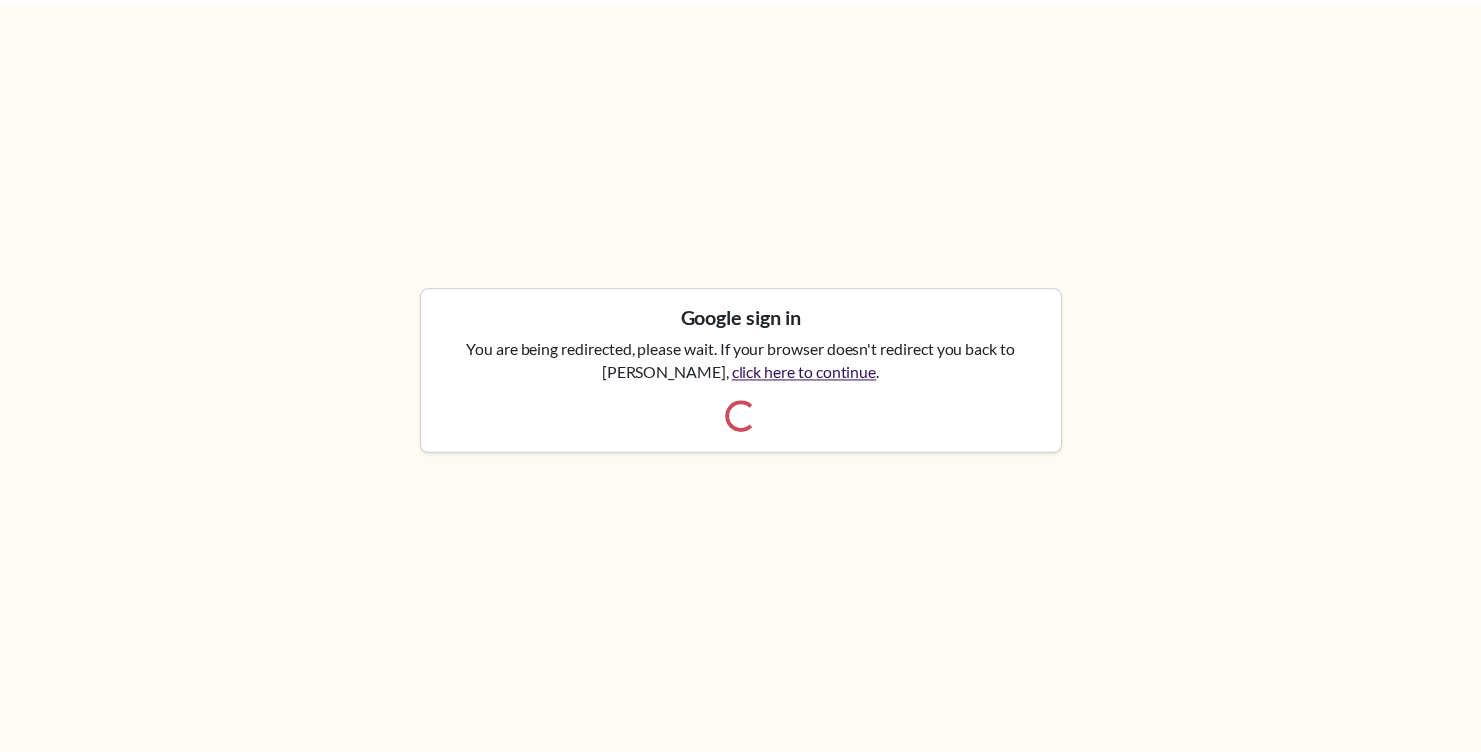 scroll, scrollTop: 0, scrollLeft: 0, axis: both 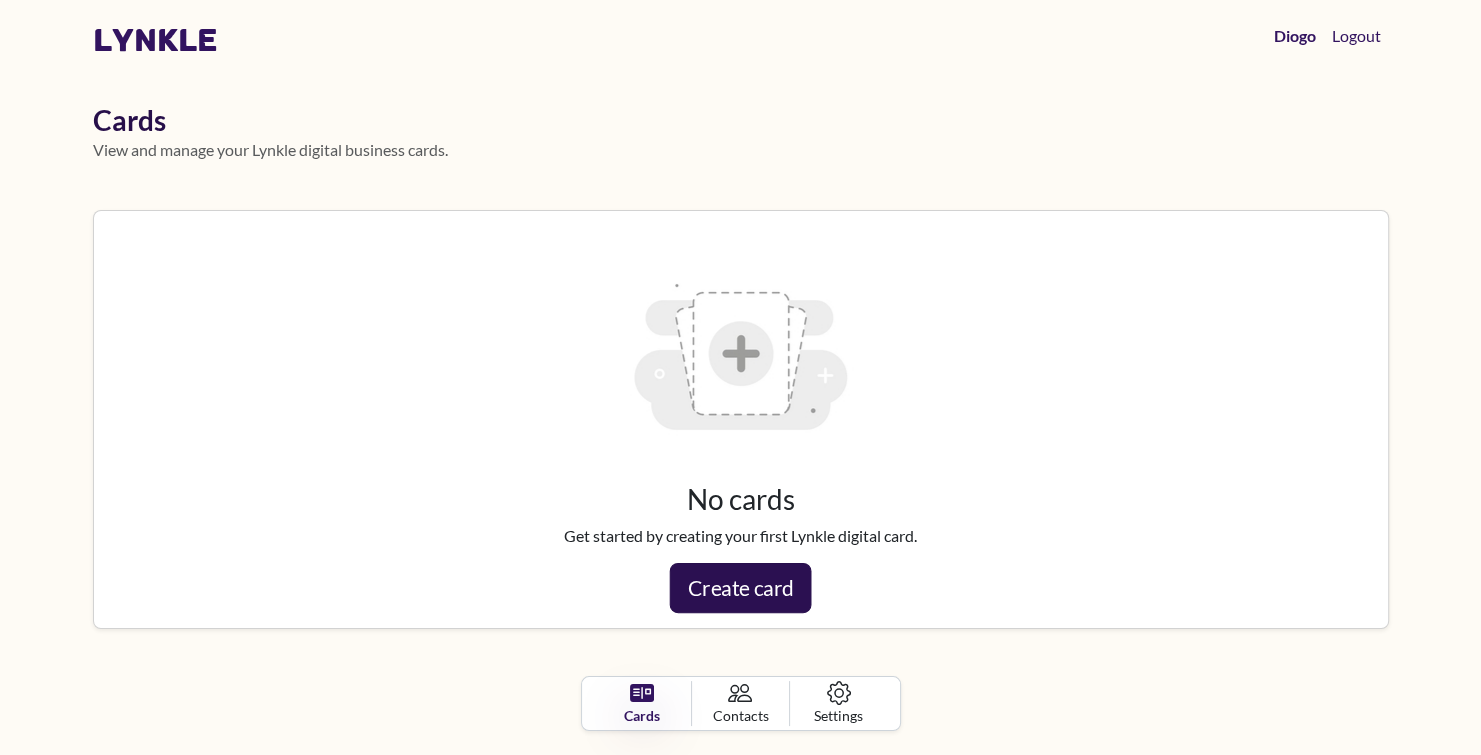 click on "Create card" at bounding box center (741, 588) 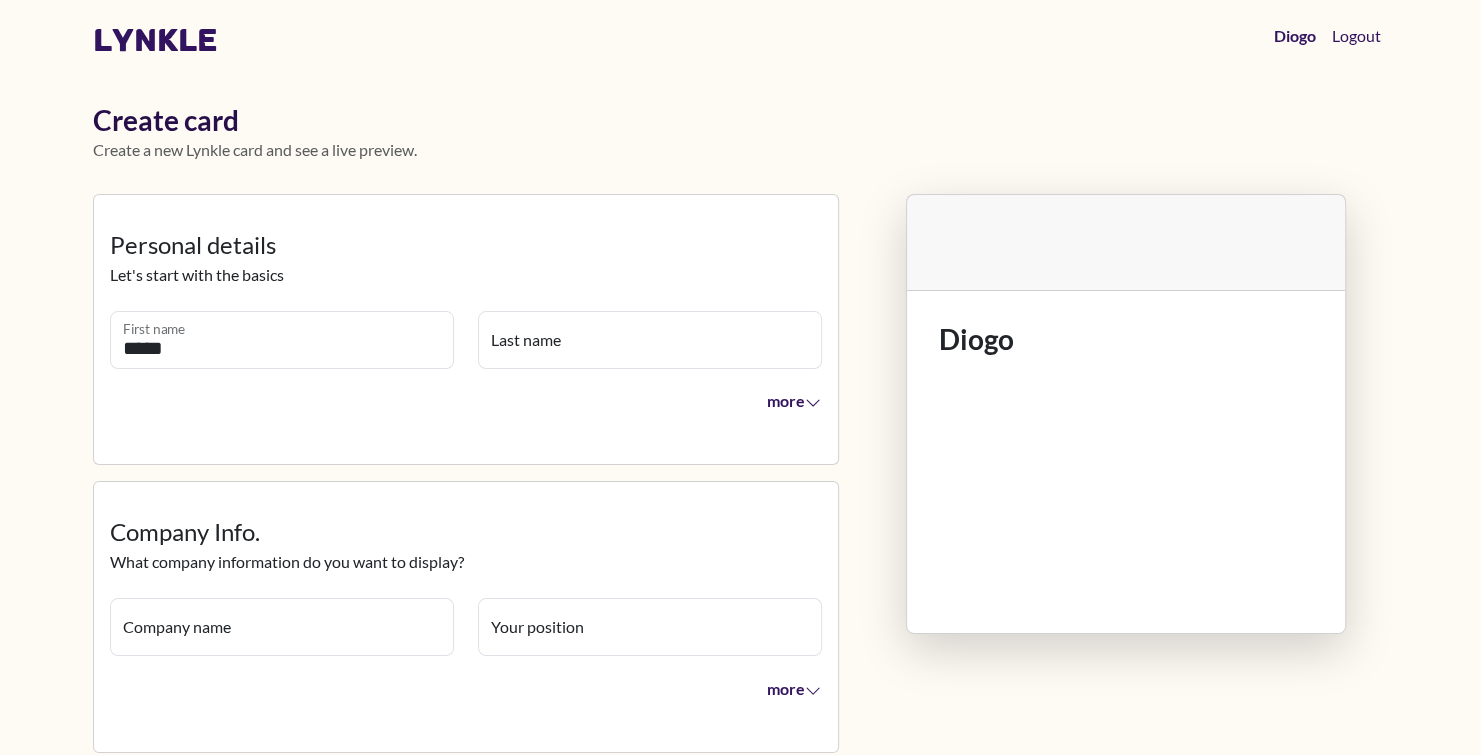 type on "*****" 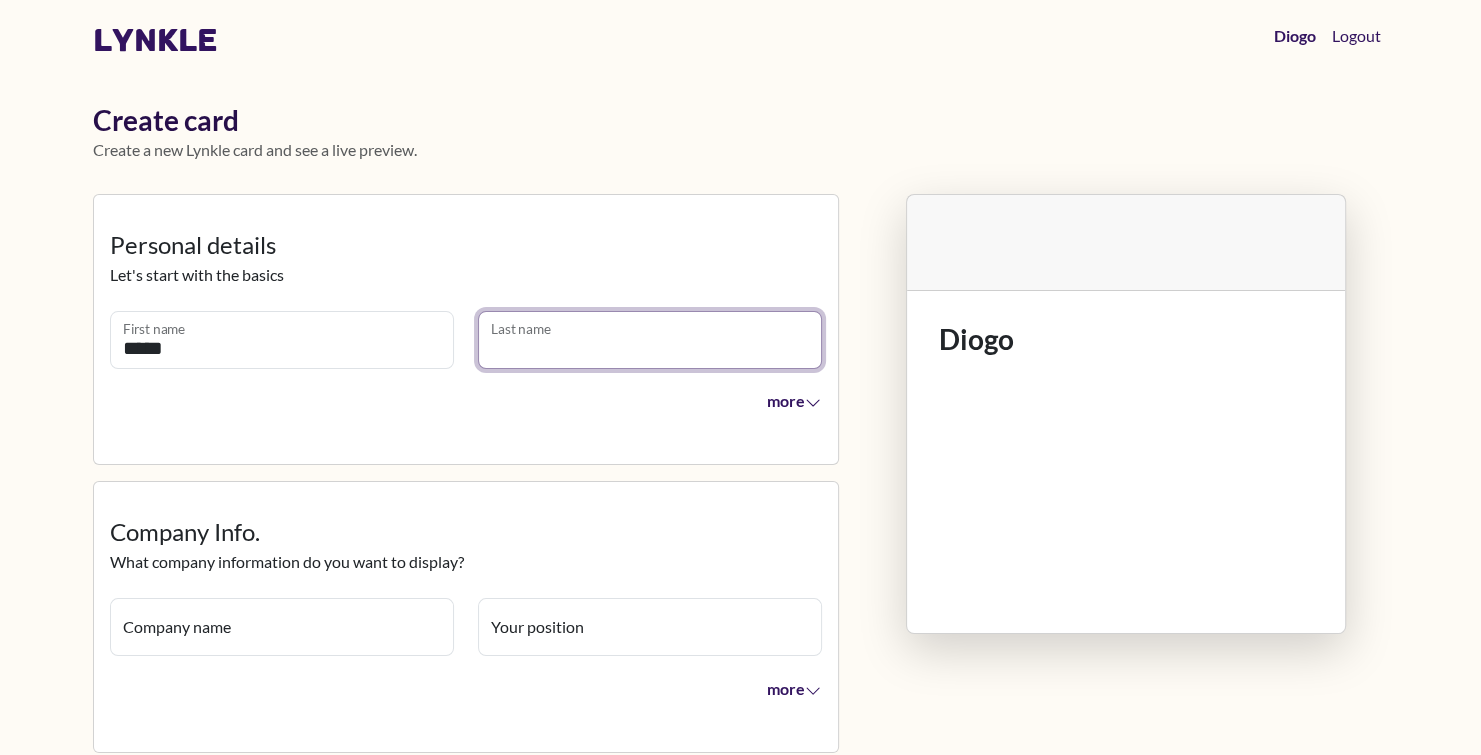 click on "Last name" at bounding box center [650, 340] 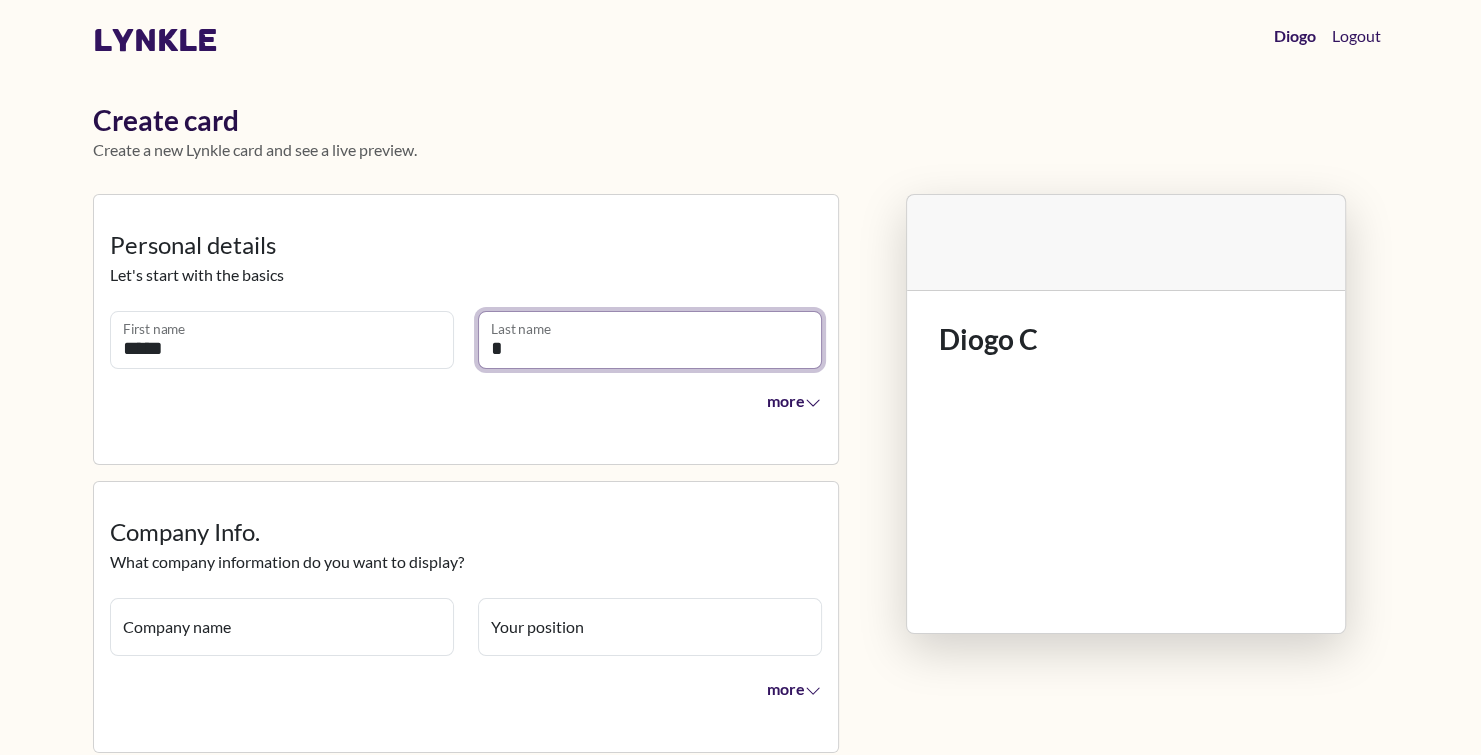 type on "*******" 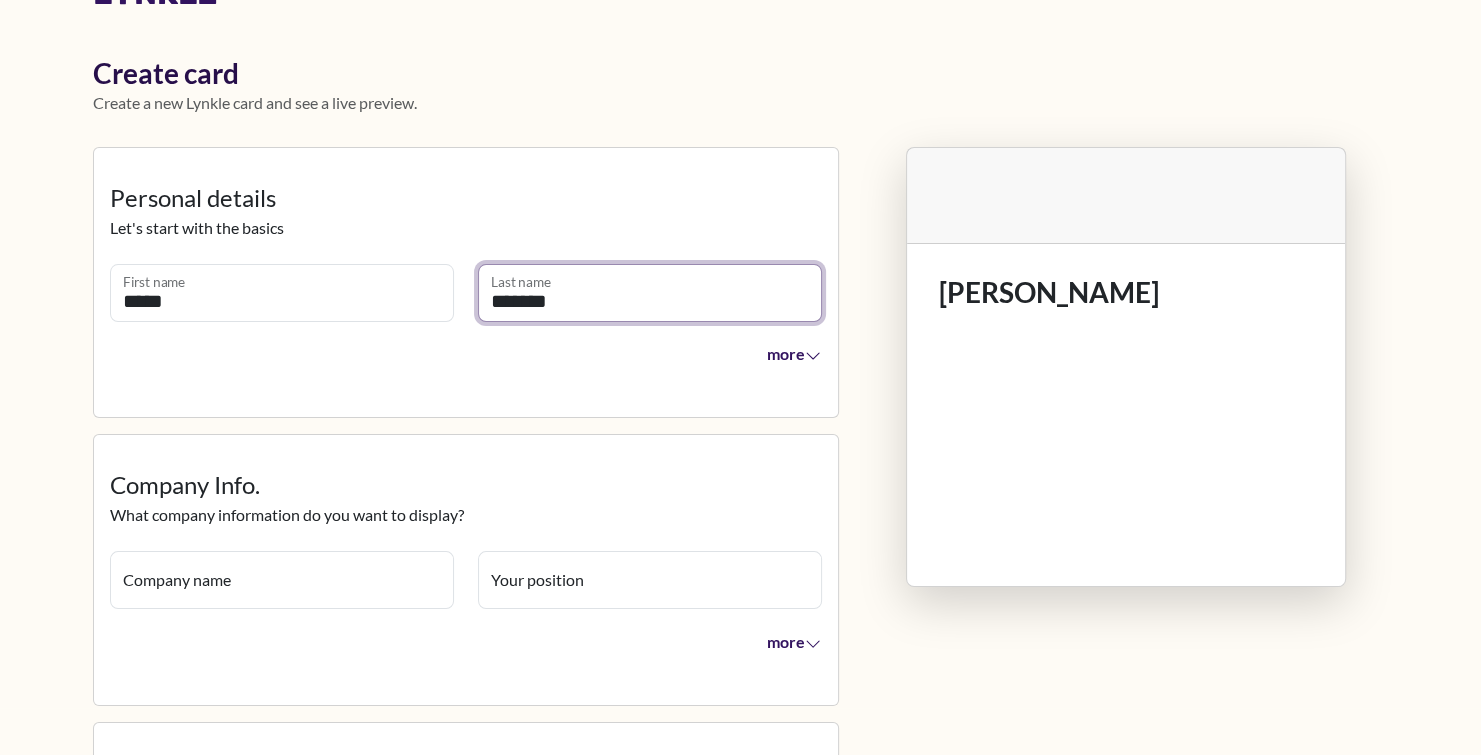 scroll, scrollTop: 48, scrollLeft: 0, axis: vertical 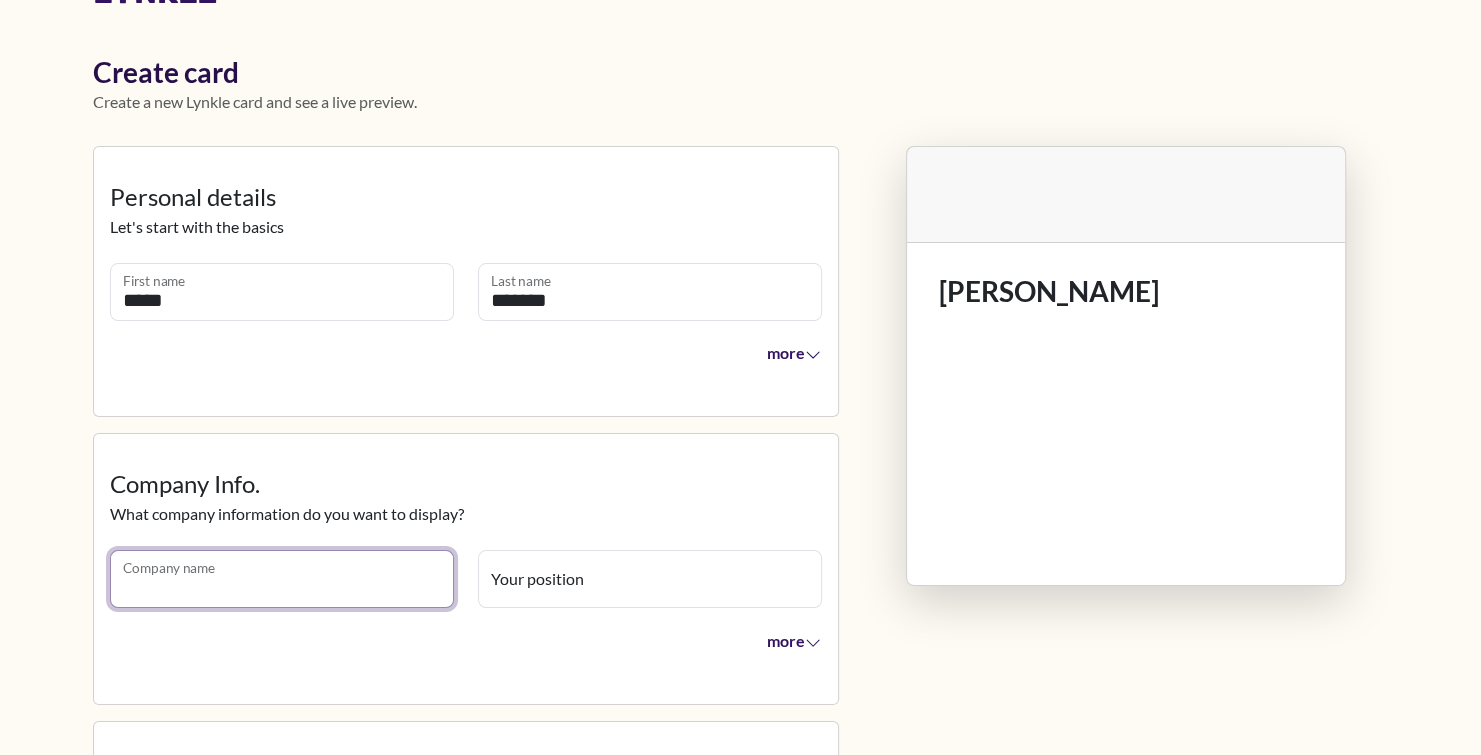 click on "Company name" at bounding box center (282, 579) 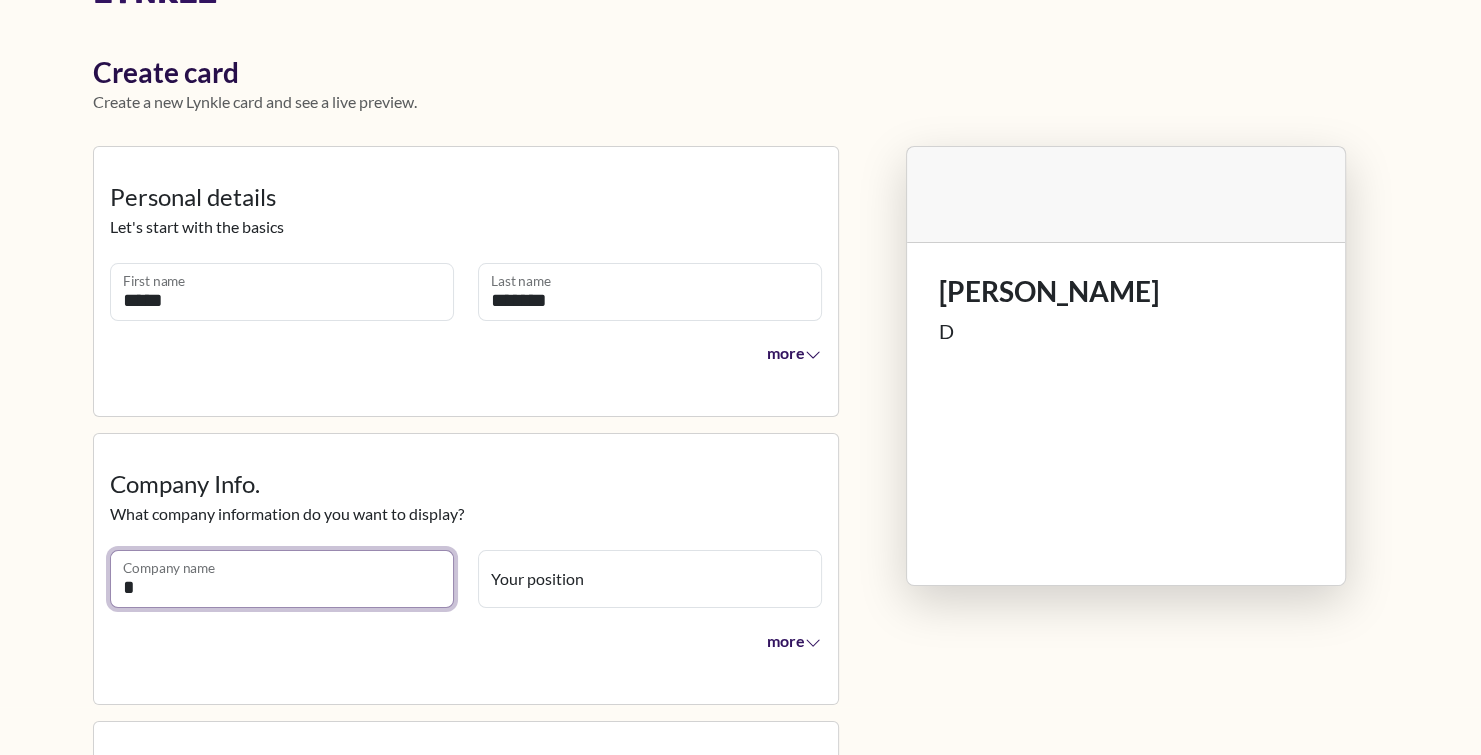 type 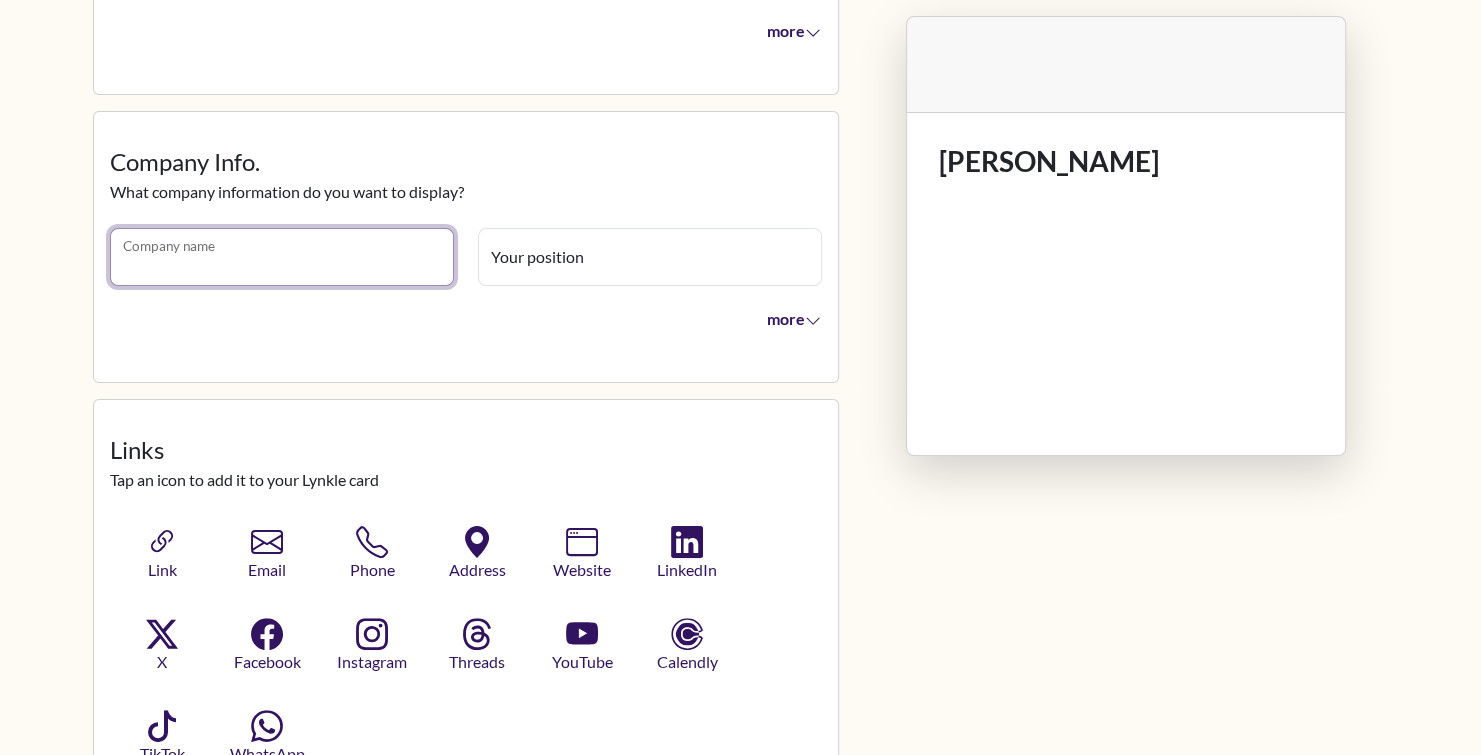 scroll, scrollTop: 376, scrollLeft: 0, axis: vertical 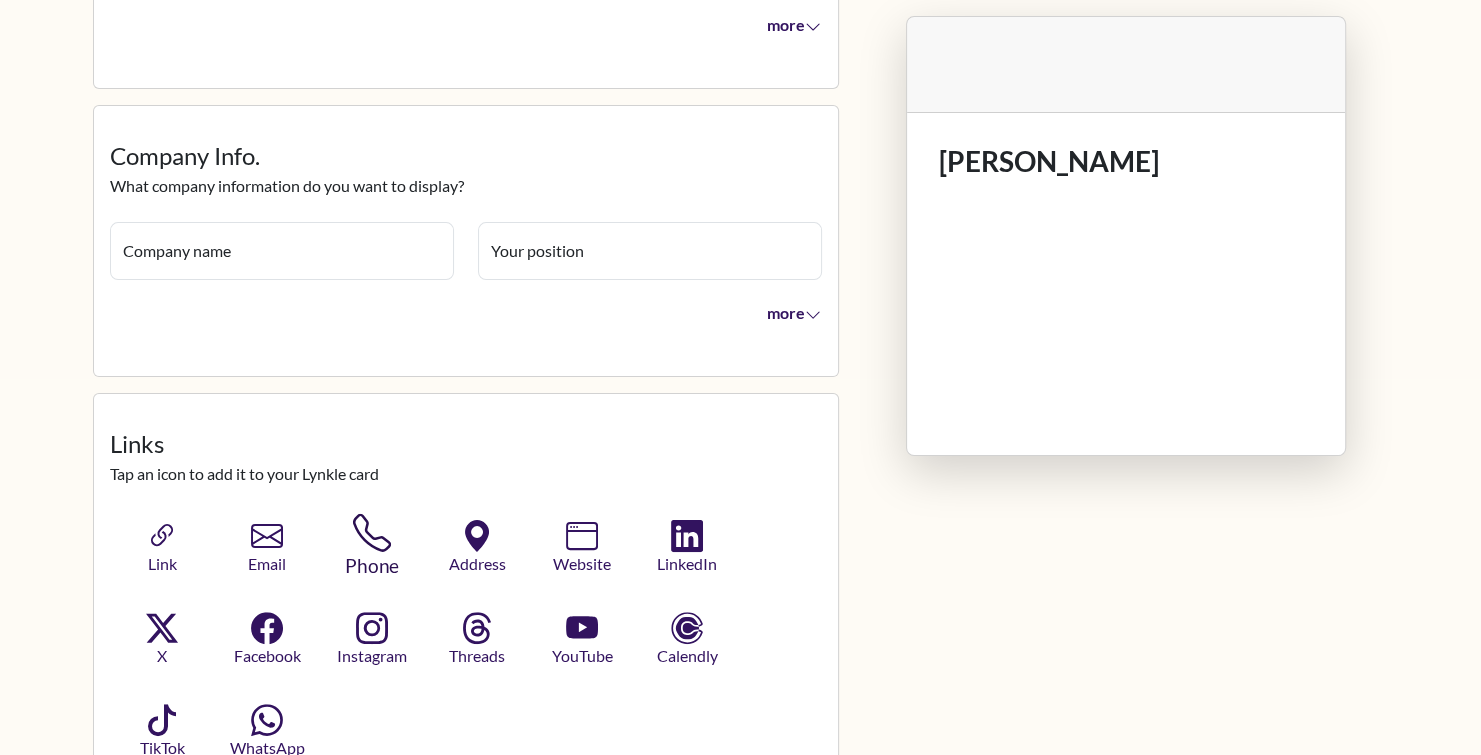 click on "Phone" at bounding box center [372, 566] 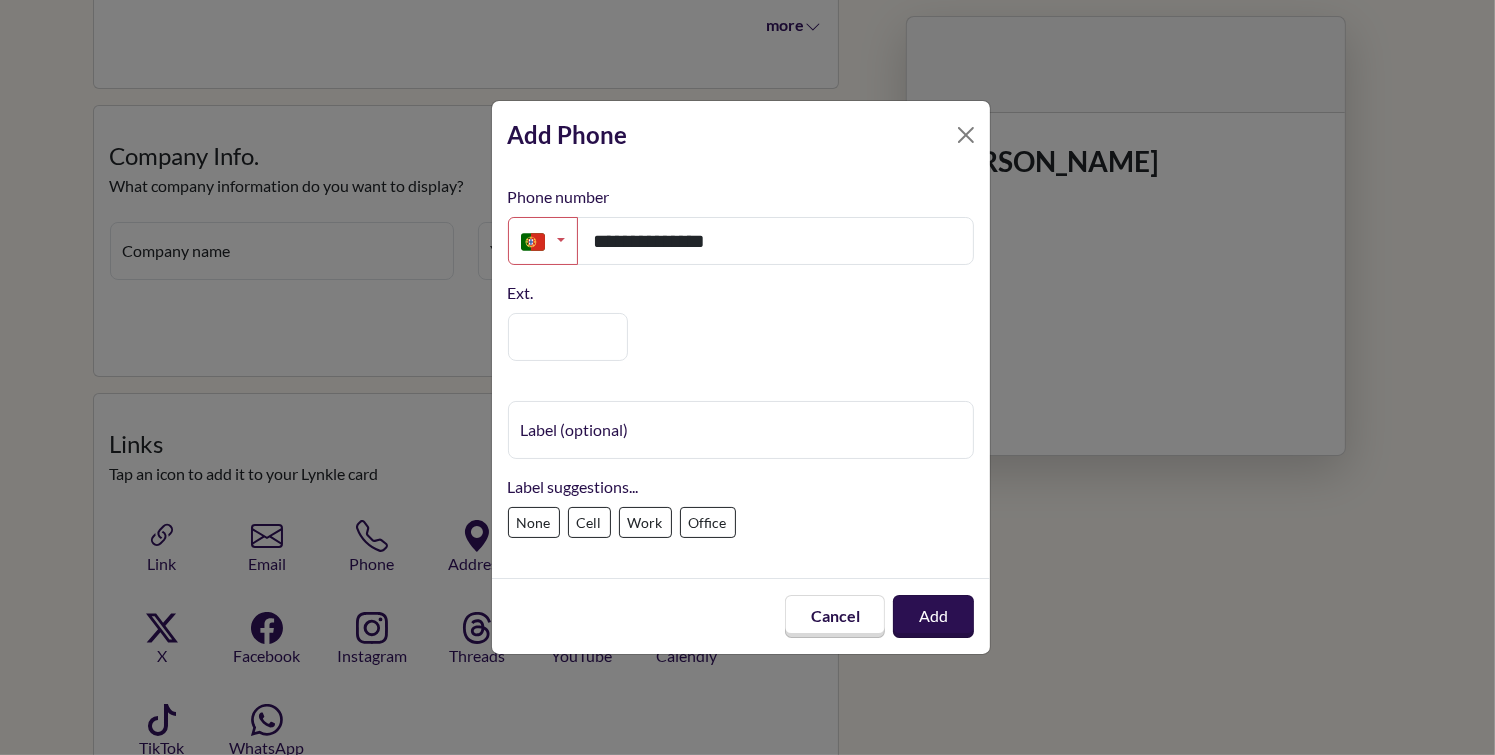 type on "**********" 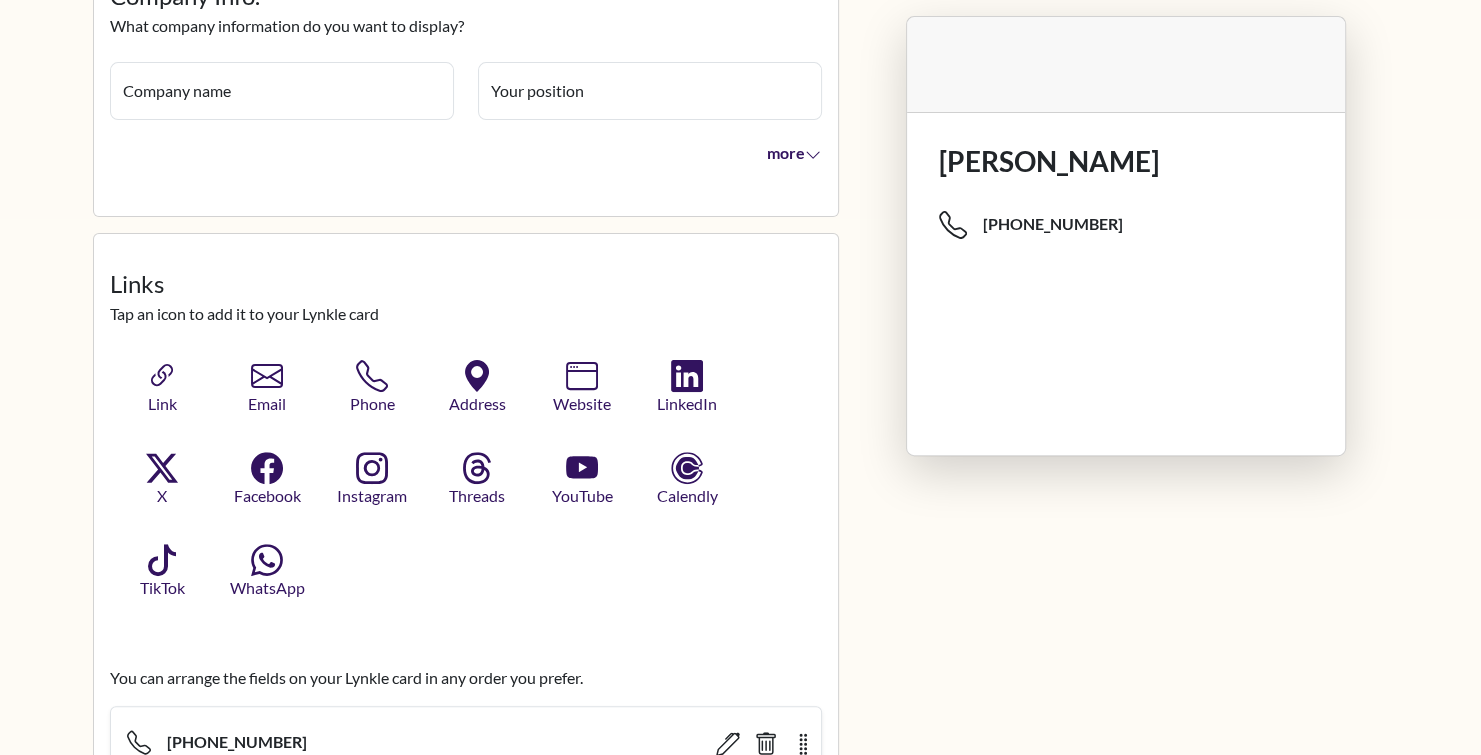 scroll, scrollTop: 538, scrollLeft: 0, axis: vertical 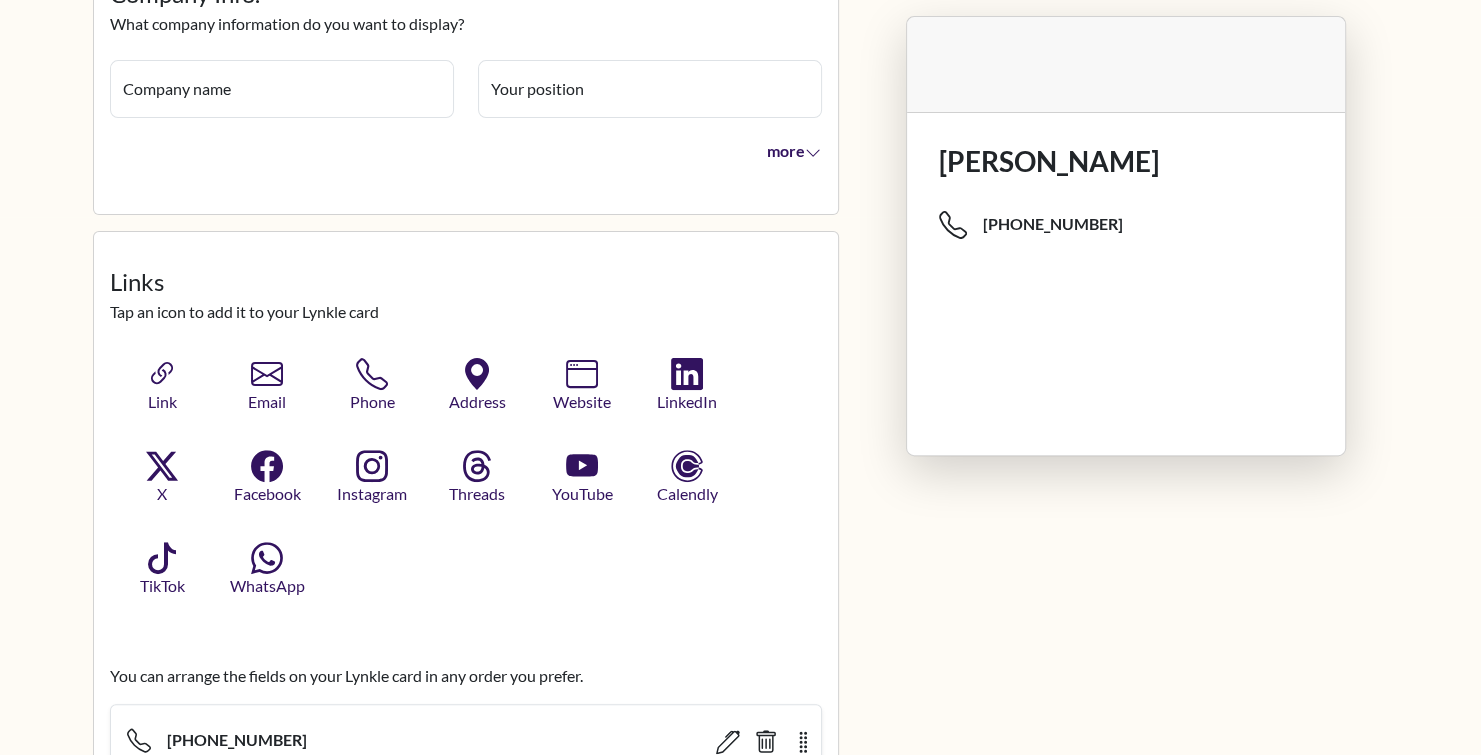 click on "Link Email Phone Address Website LinkedIn   X Facebook Instagram Threads YouTube Calendly TikTok WhatsApp" at bounding box center [466, 478] 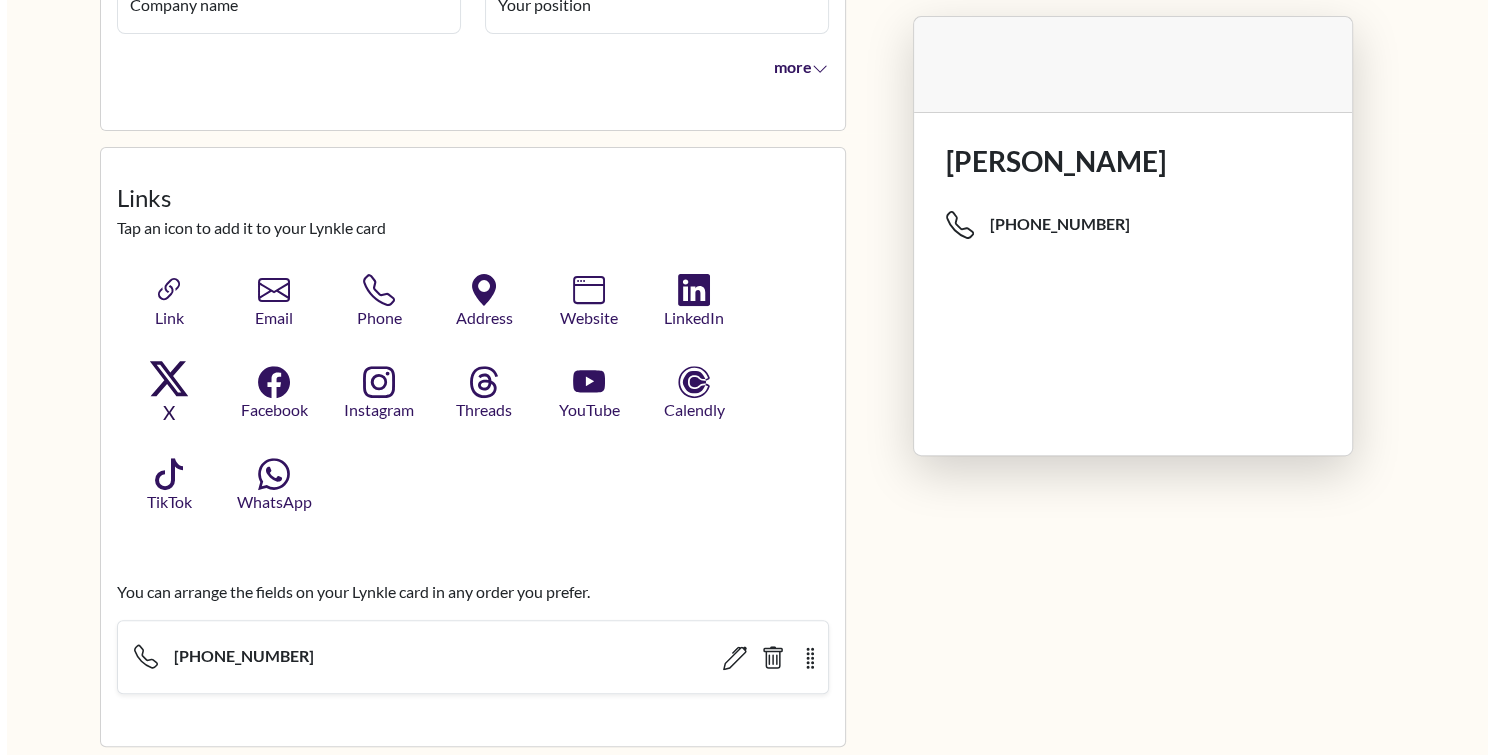 scroll, scrollTop: 632, scrollLeft: 0, axis: vertical 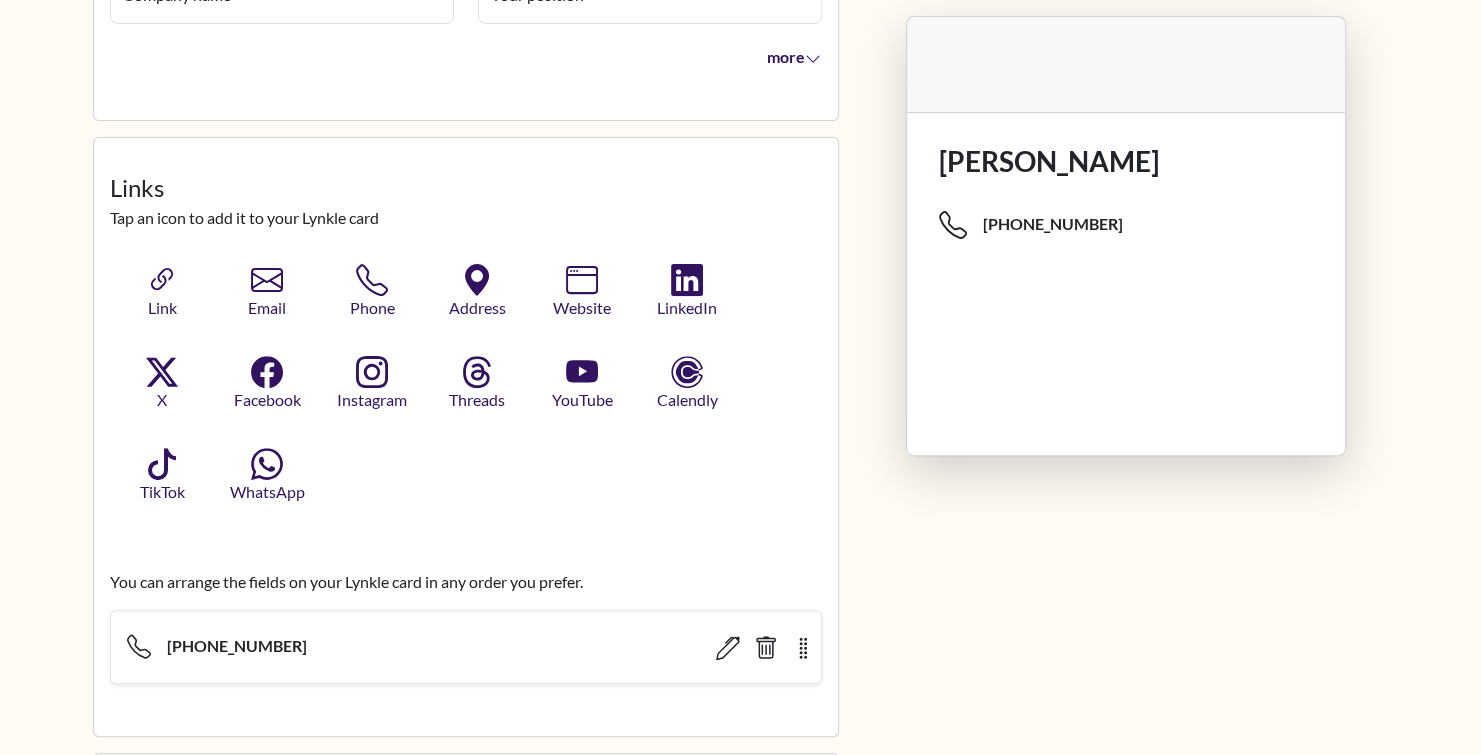 click on "Instagram" at bounding box center (372, 384) 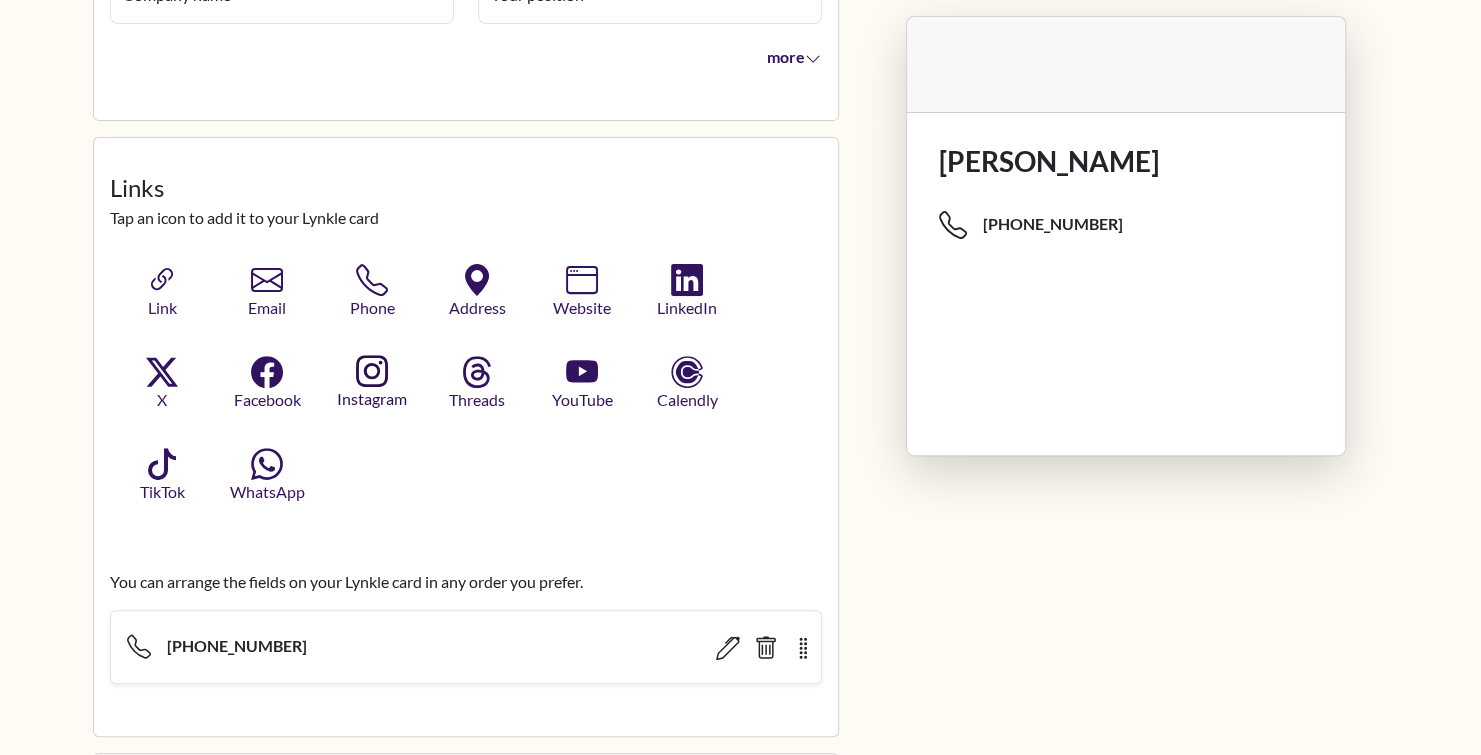 click 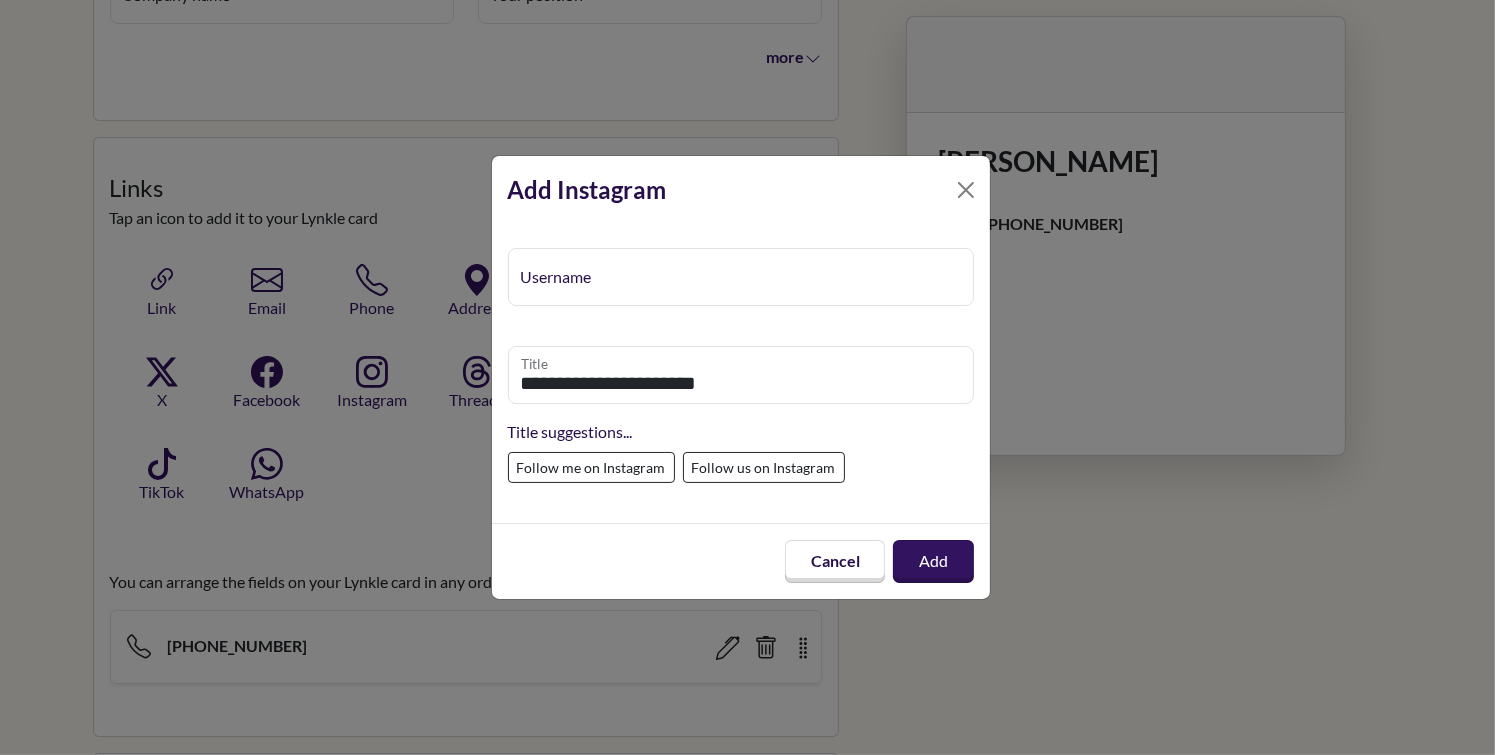 click on "Username" at bounding box center (741, 277) 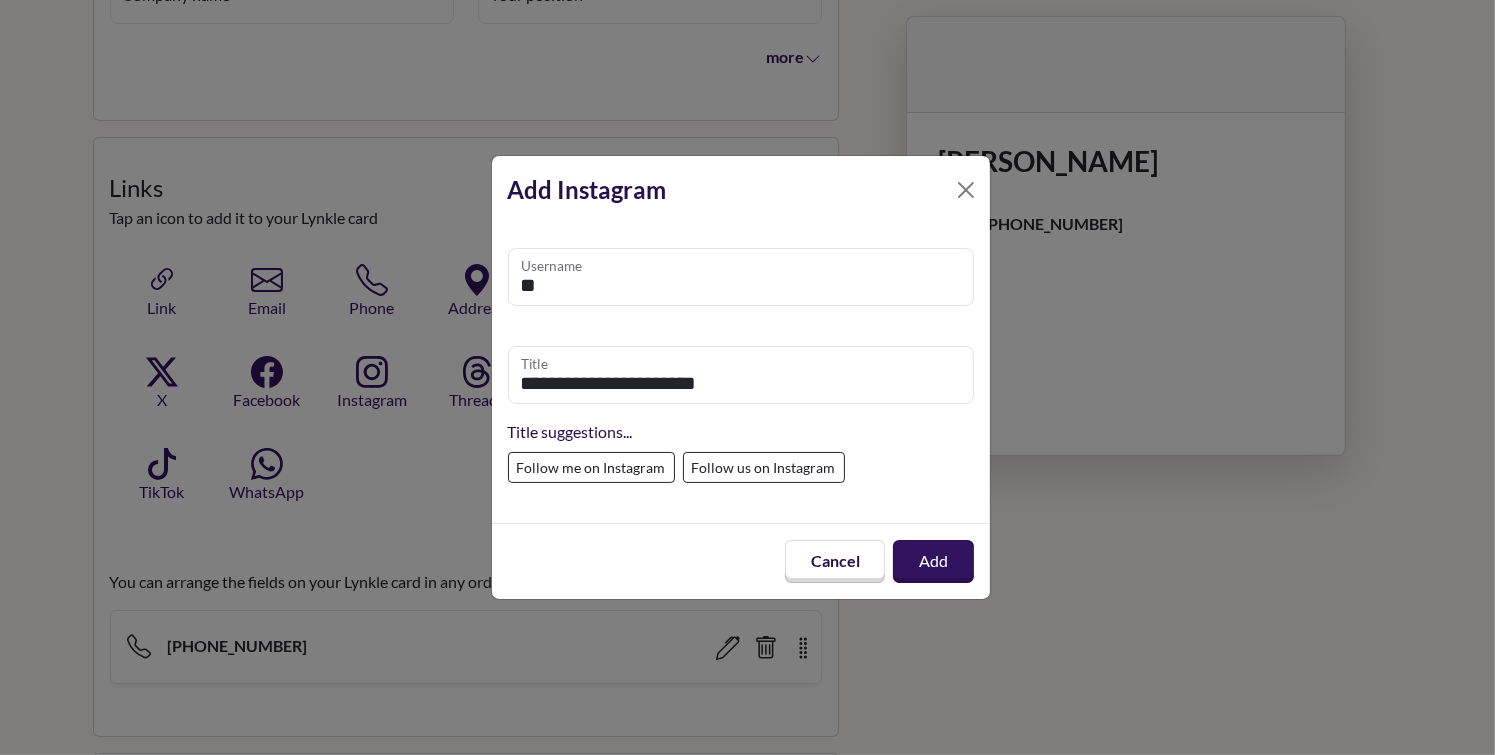 type on "*" 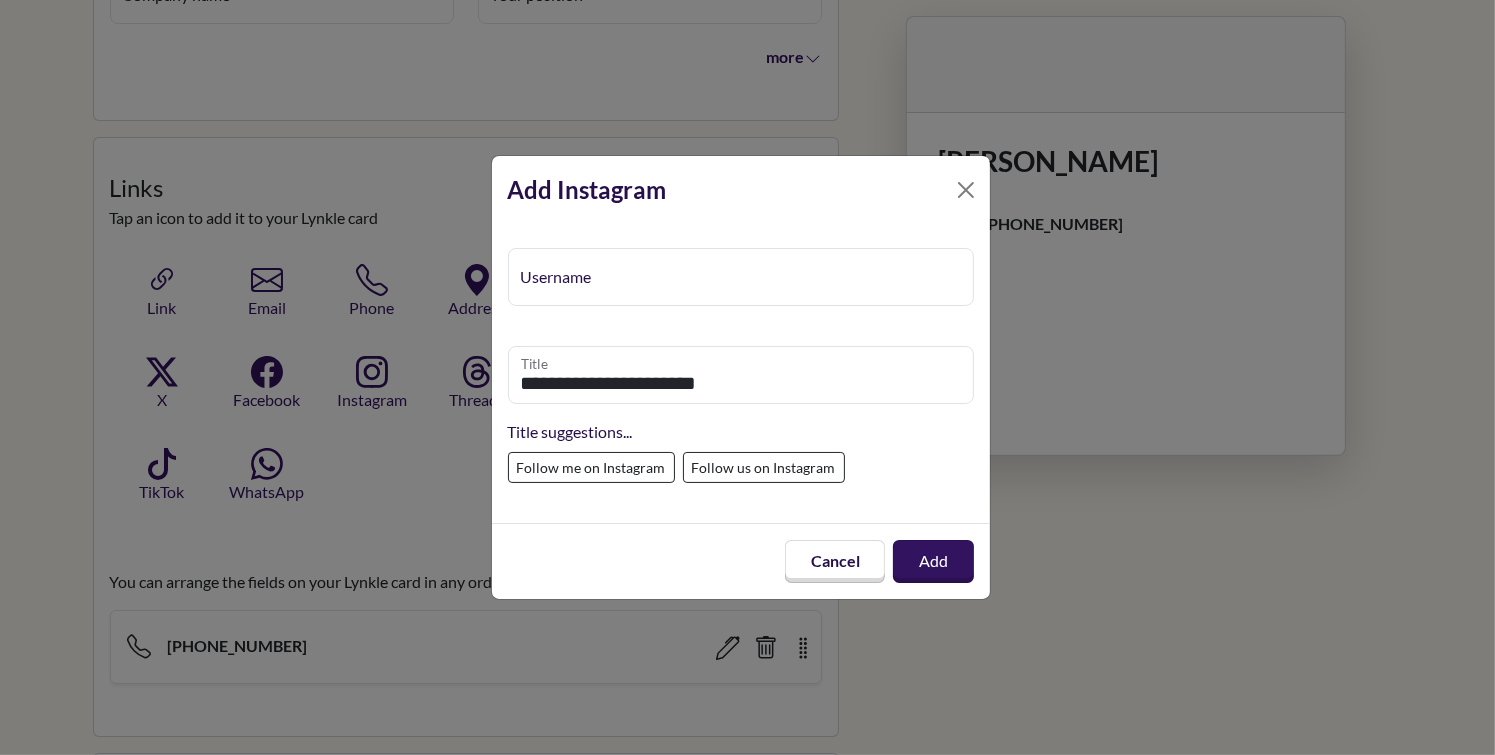 click on "Follow me on Instagram" at bounding box center (591, 467) 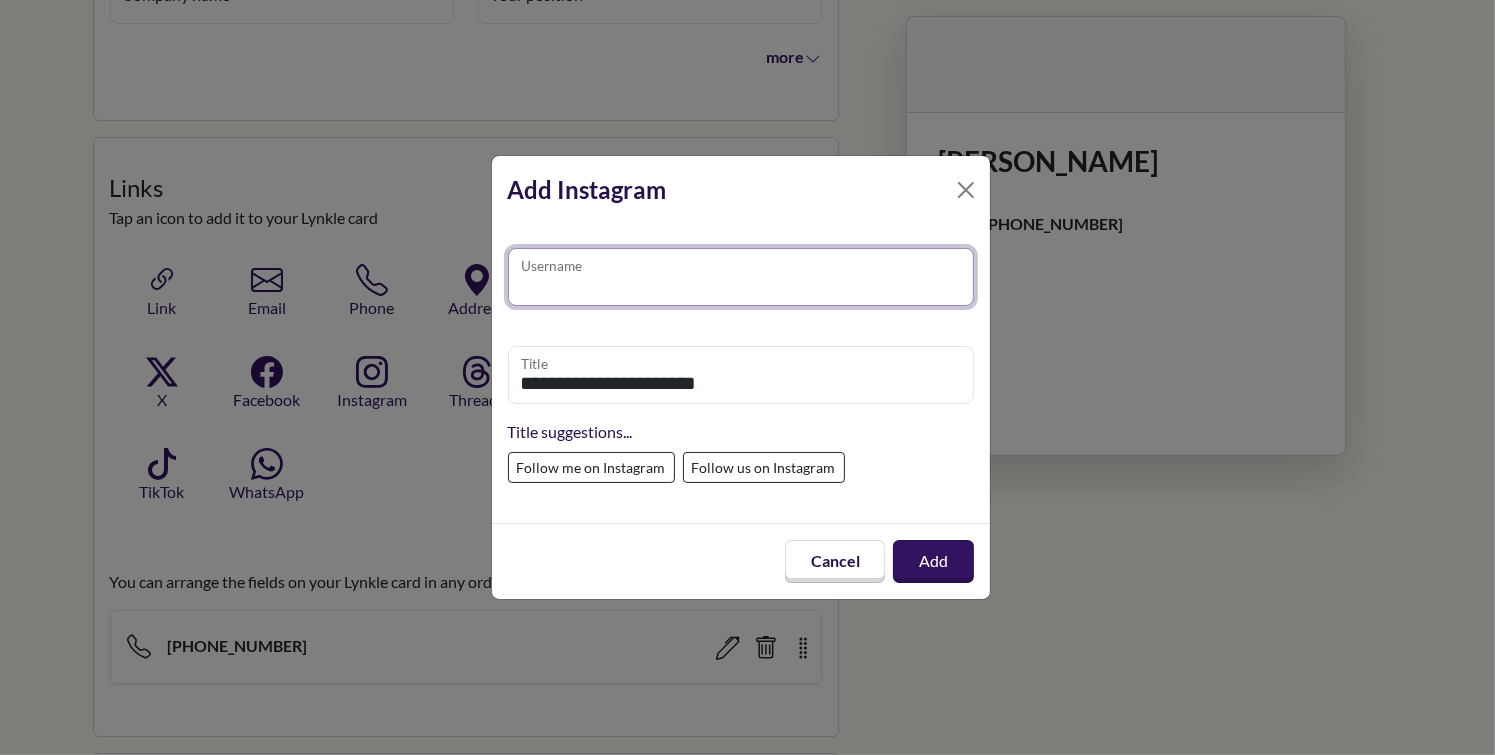 click on "Username" at bounding box center [741, 277] 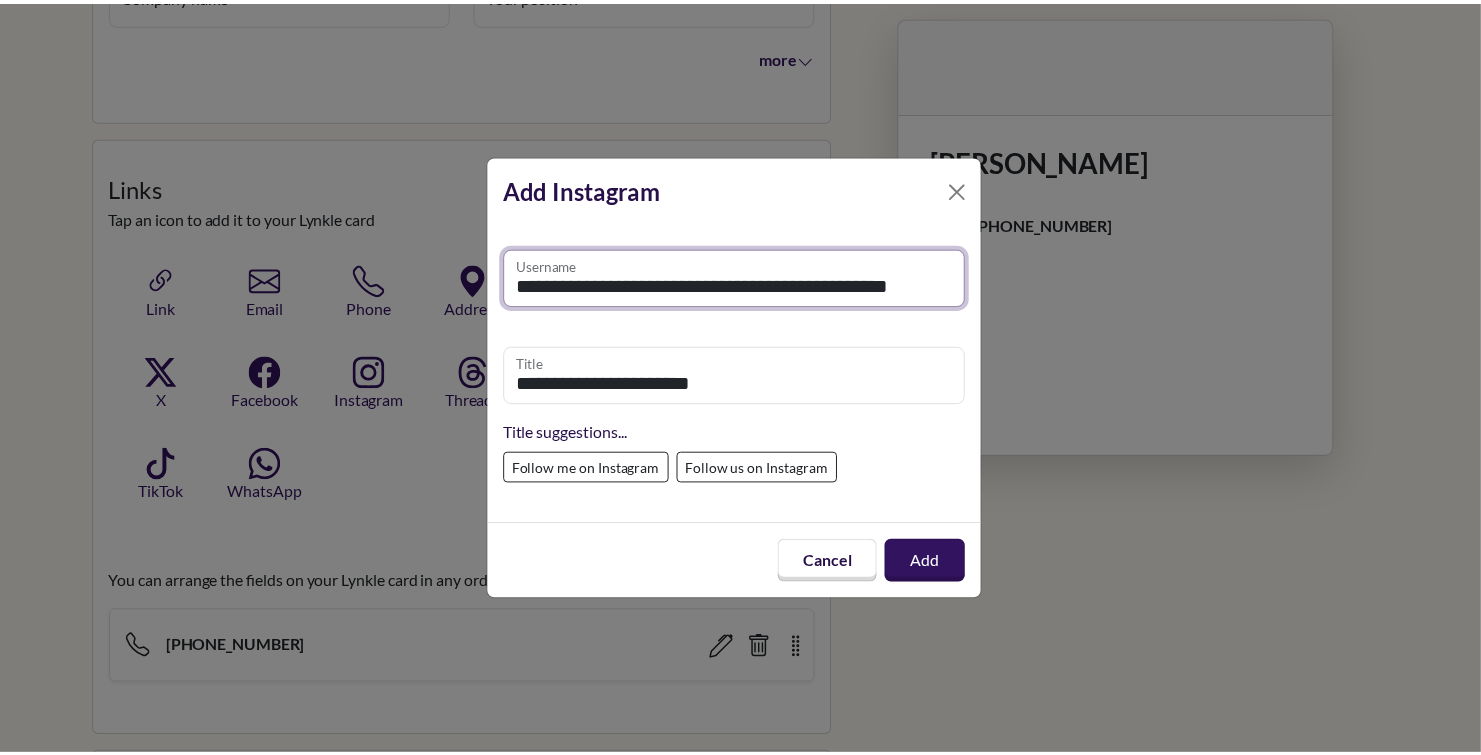 scroll, scrollTop: 0, scrollLeft: 8, axis: horizontal 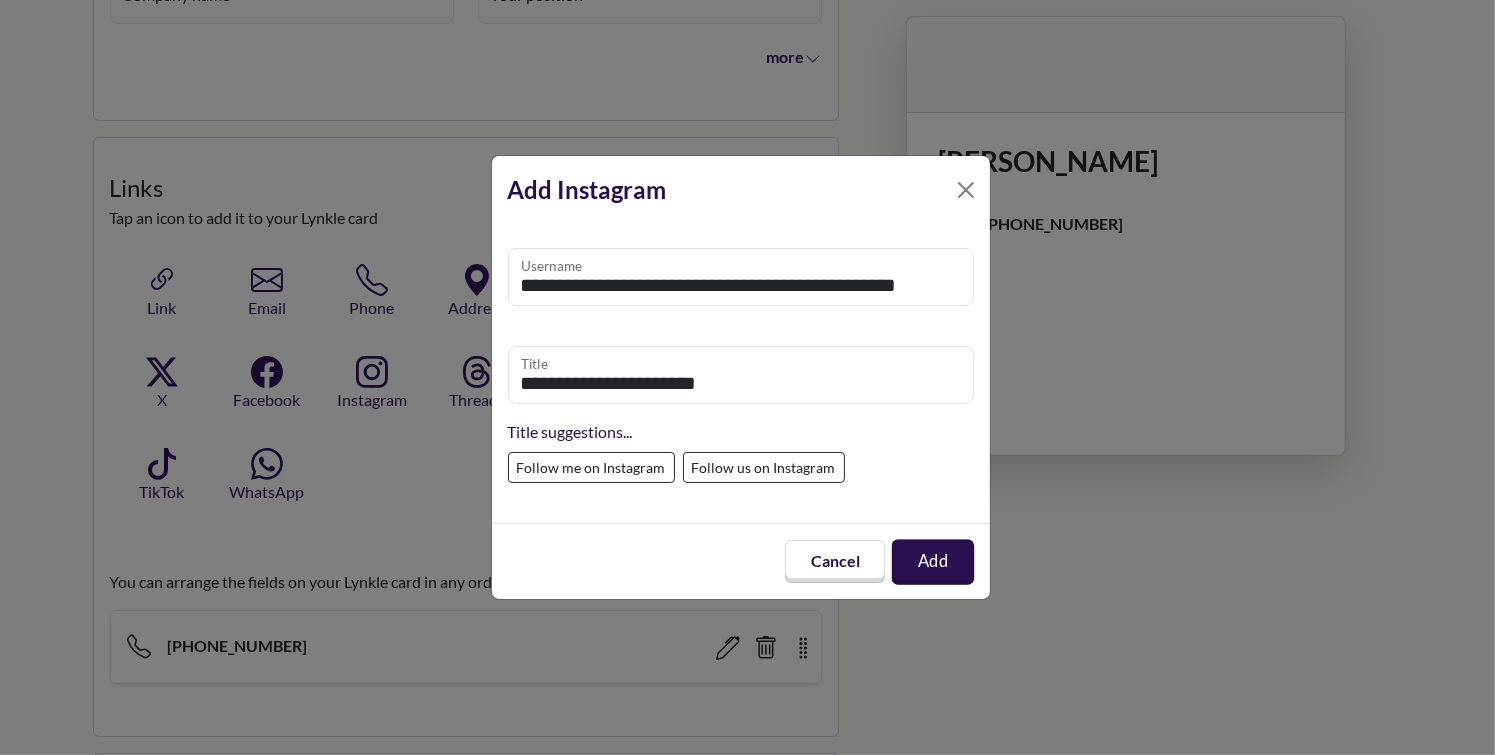 click on "Add" at bounding box center [933, 561] 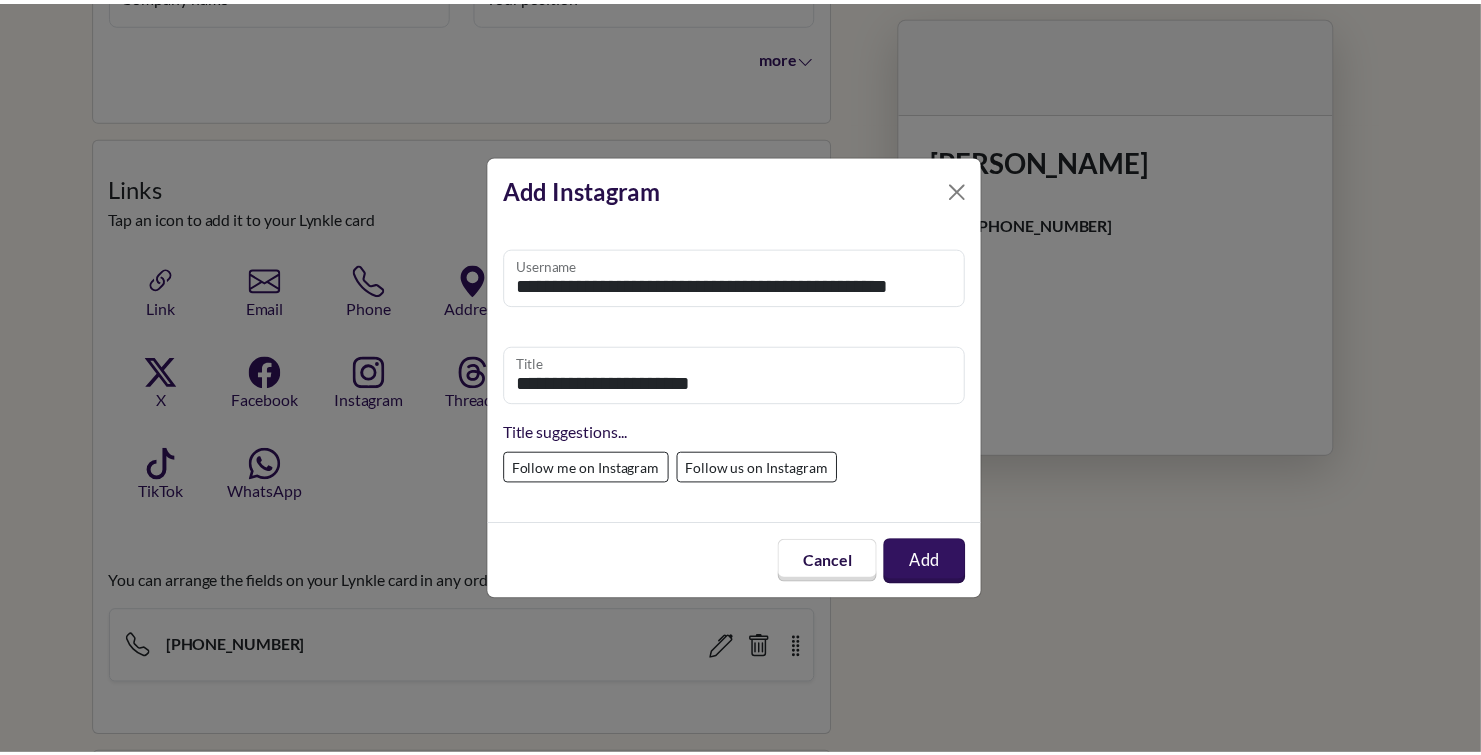 scroll, scrollTop: 0, scrollLeft: 0, axis: both 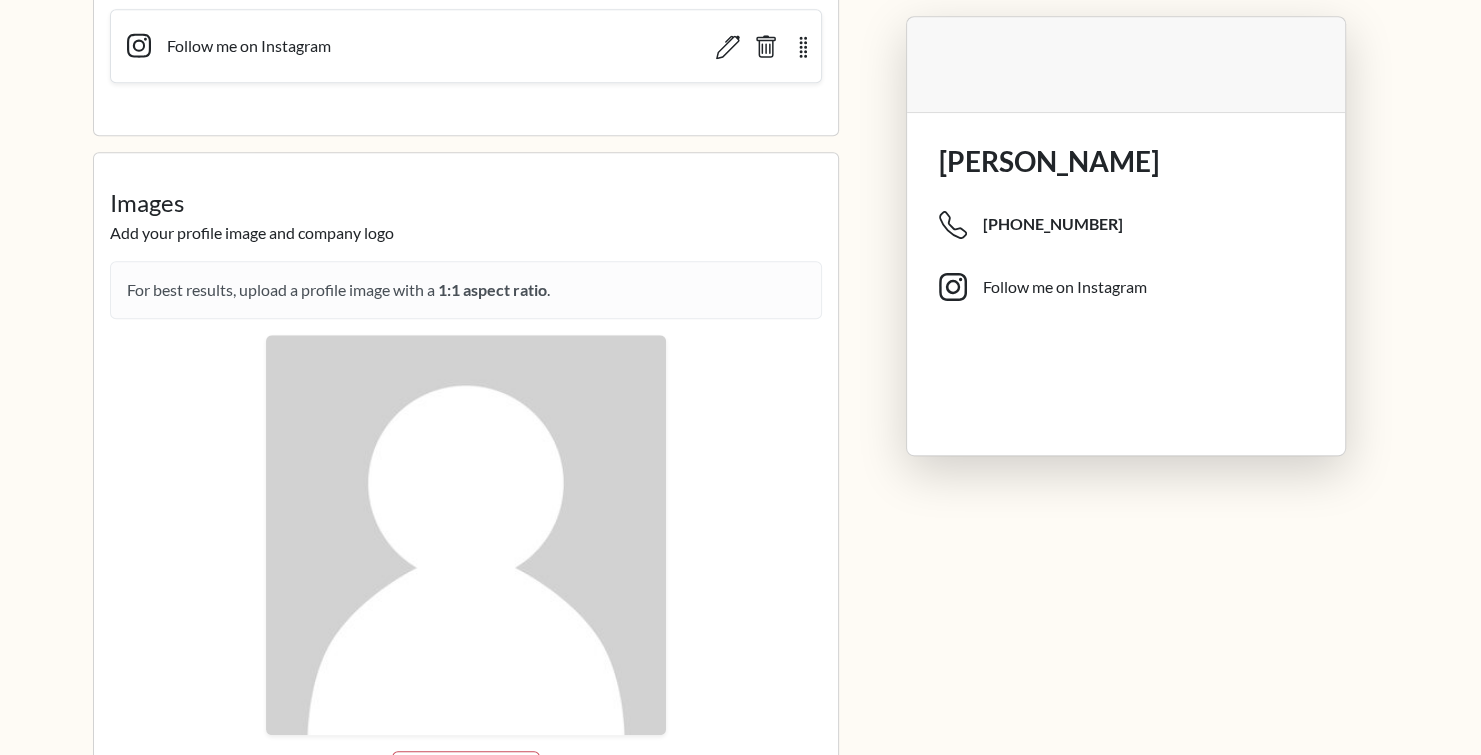 click at bounding box center (466, 535) 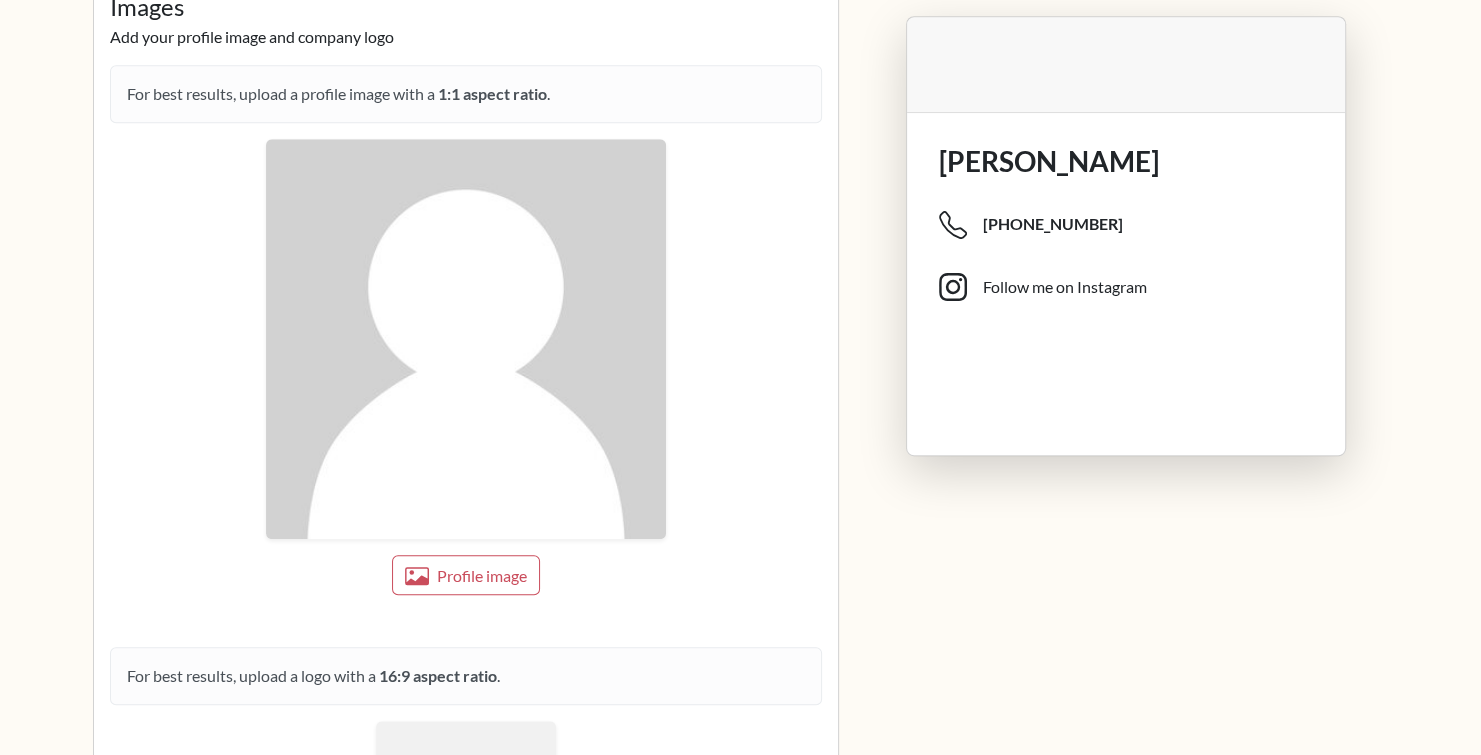 scroll, scrollTop: 1520, scrollLeft: 0, axis: vertical 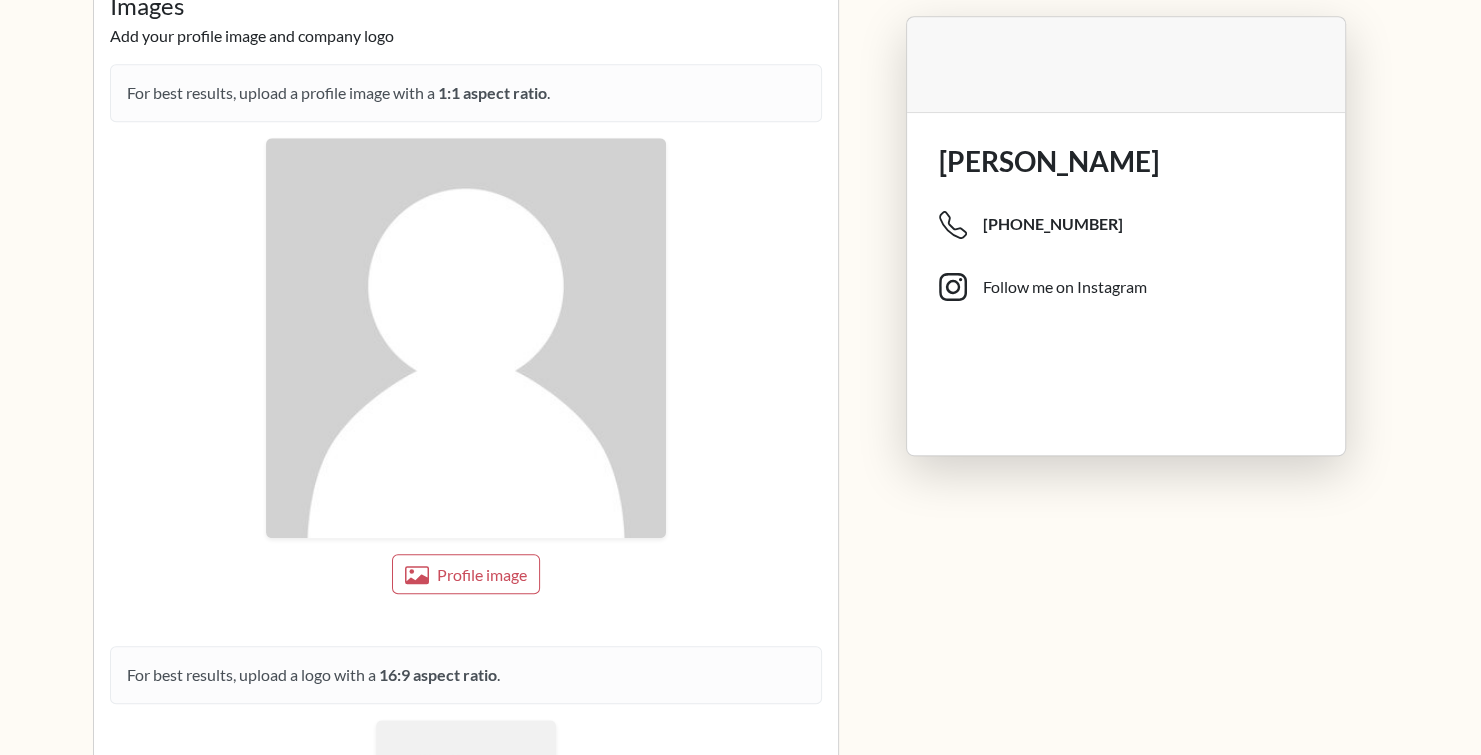 click on "Images Add your profile image and company logo For best results, upload a profile image with a   1:1 aspect ratio . Profile image For best results, upload a logo with a   16:9 aspect ratio . Logo" at bounding box center [466, 458] 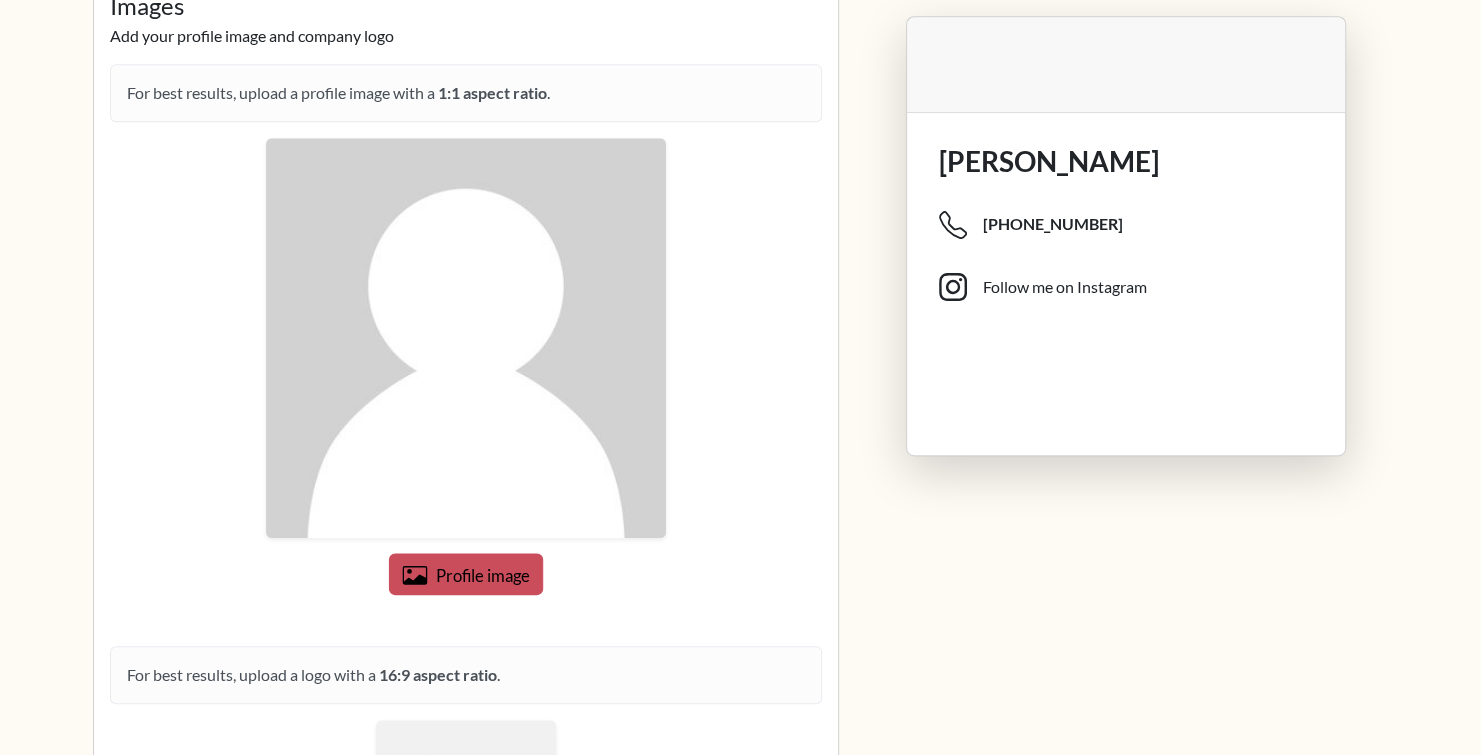 click on "Profile image" at bounding box center [465, 574] 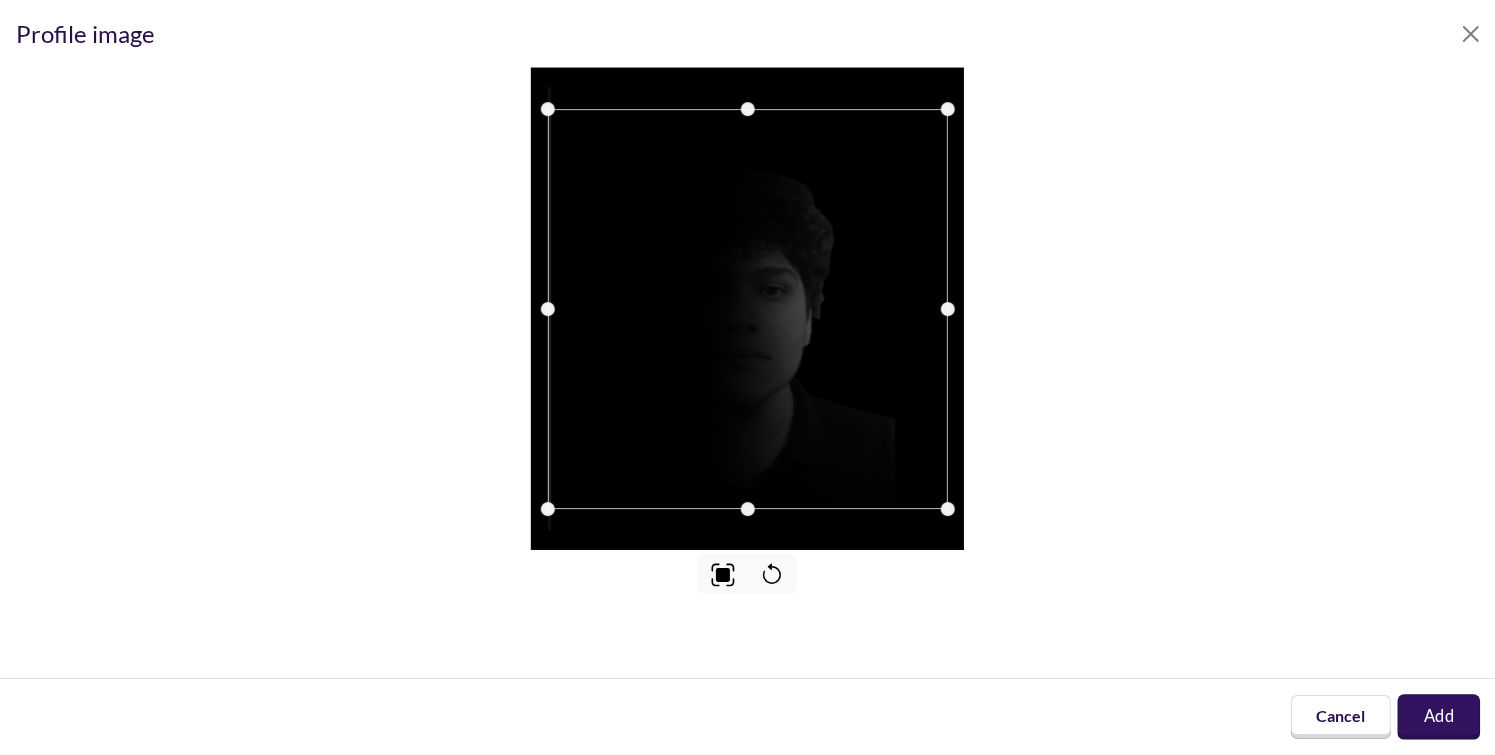 click on "Add" at bounding box center [1439, 717] 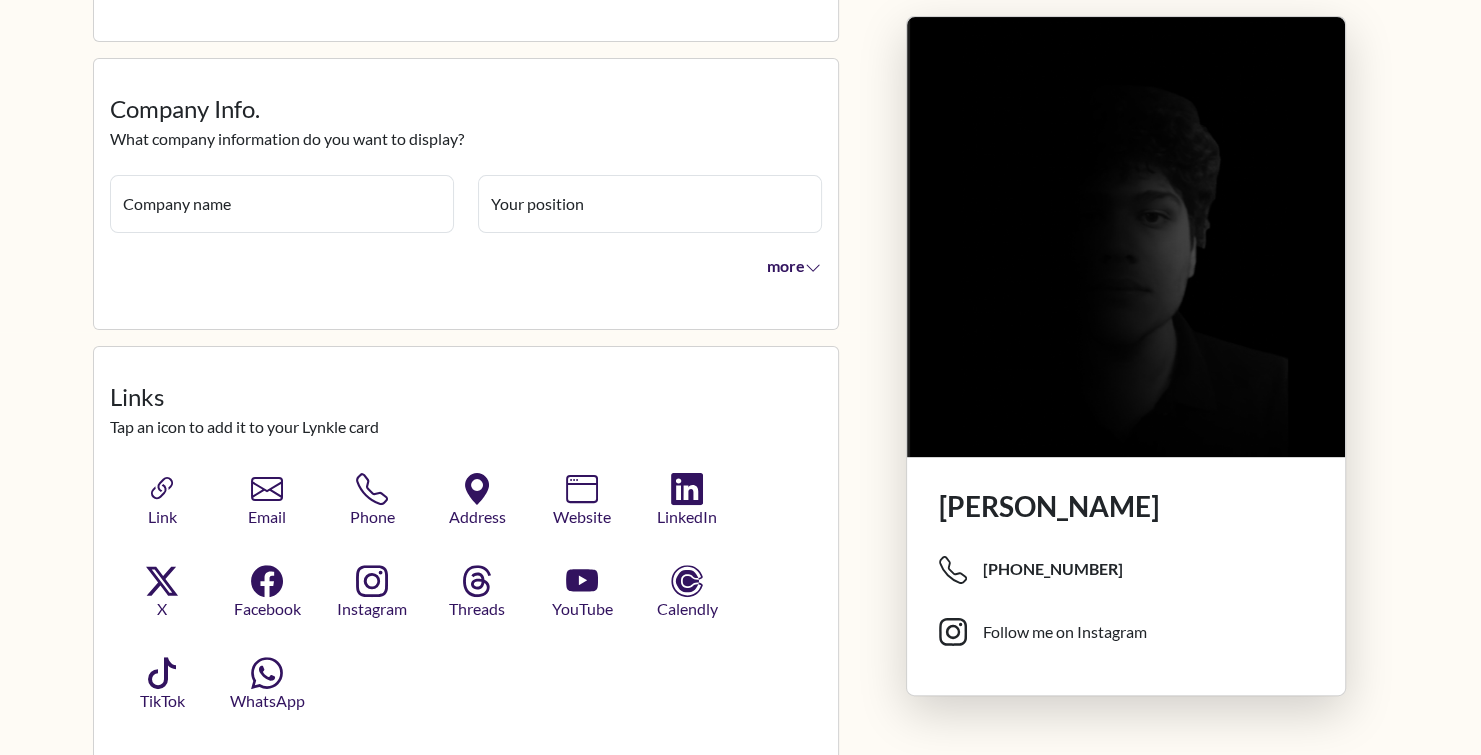 scroll, scrollTop: 350, scrollLeft: 0, axis: vertical 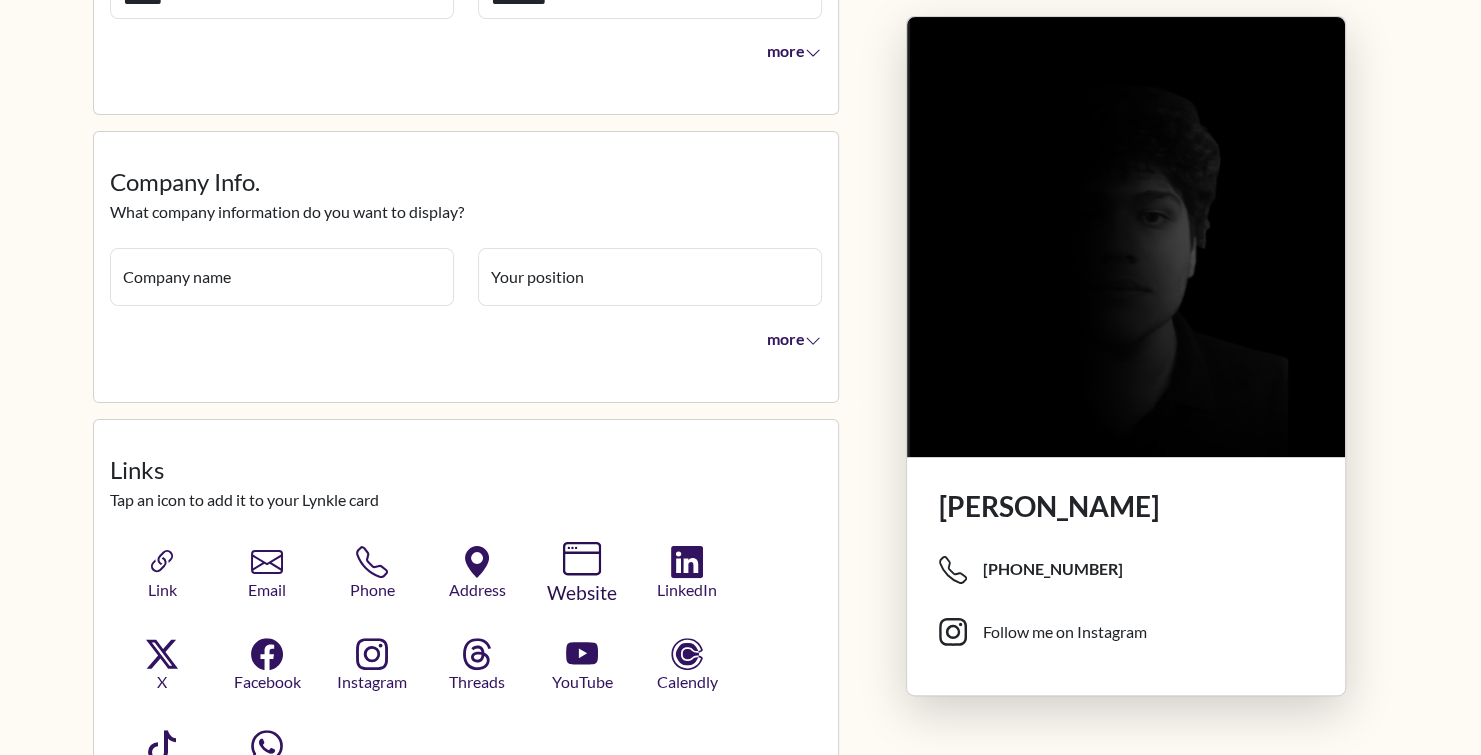click 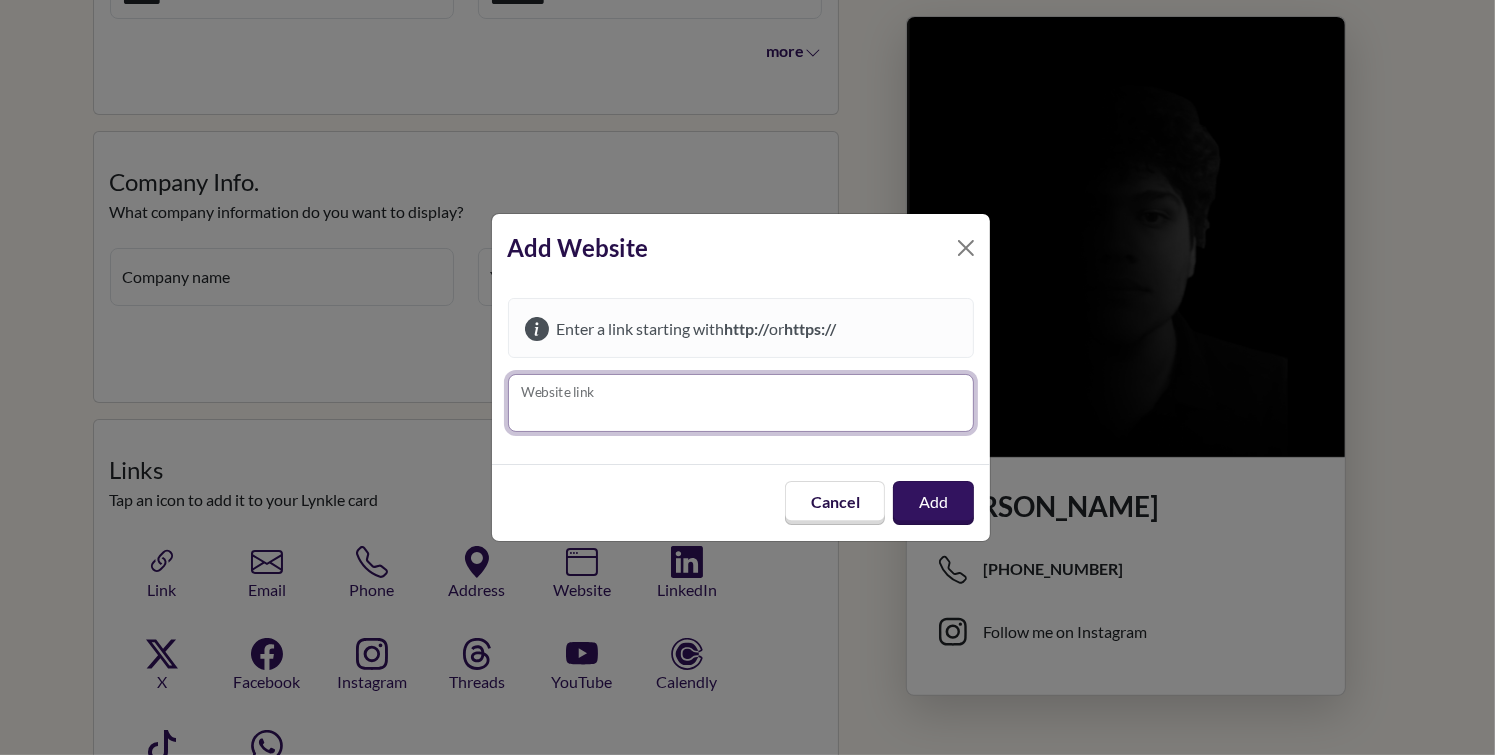 paste on "**********" 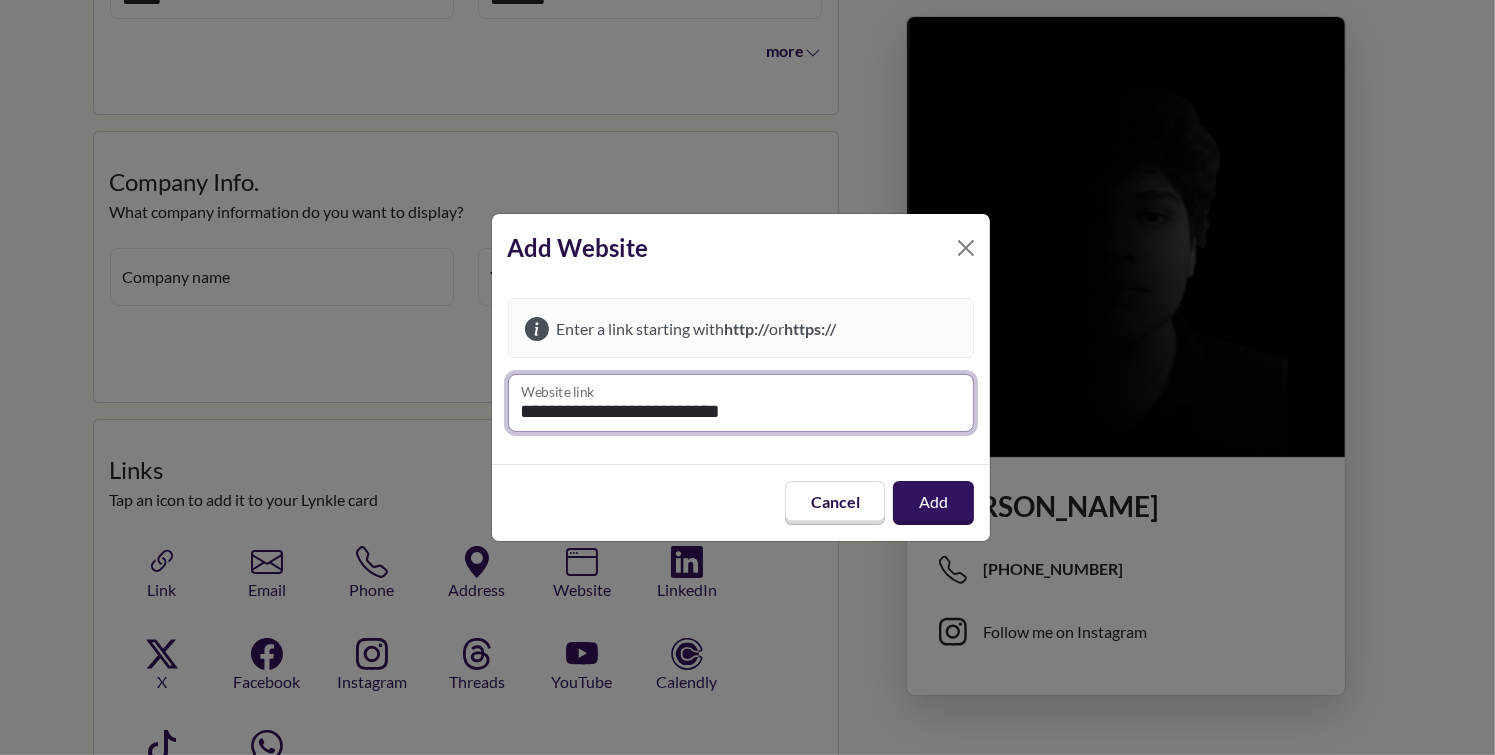 click on "Add" at bounding box center [933, 503] 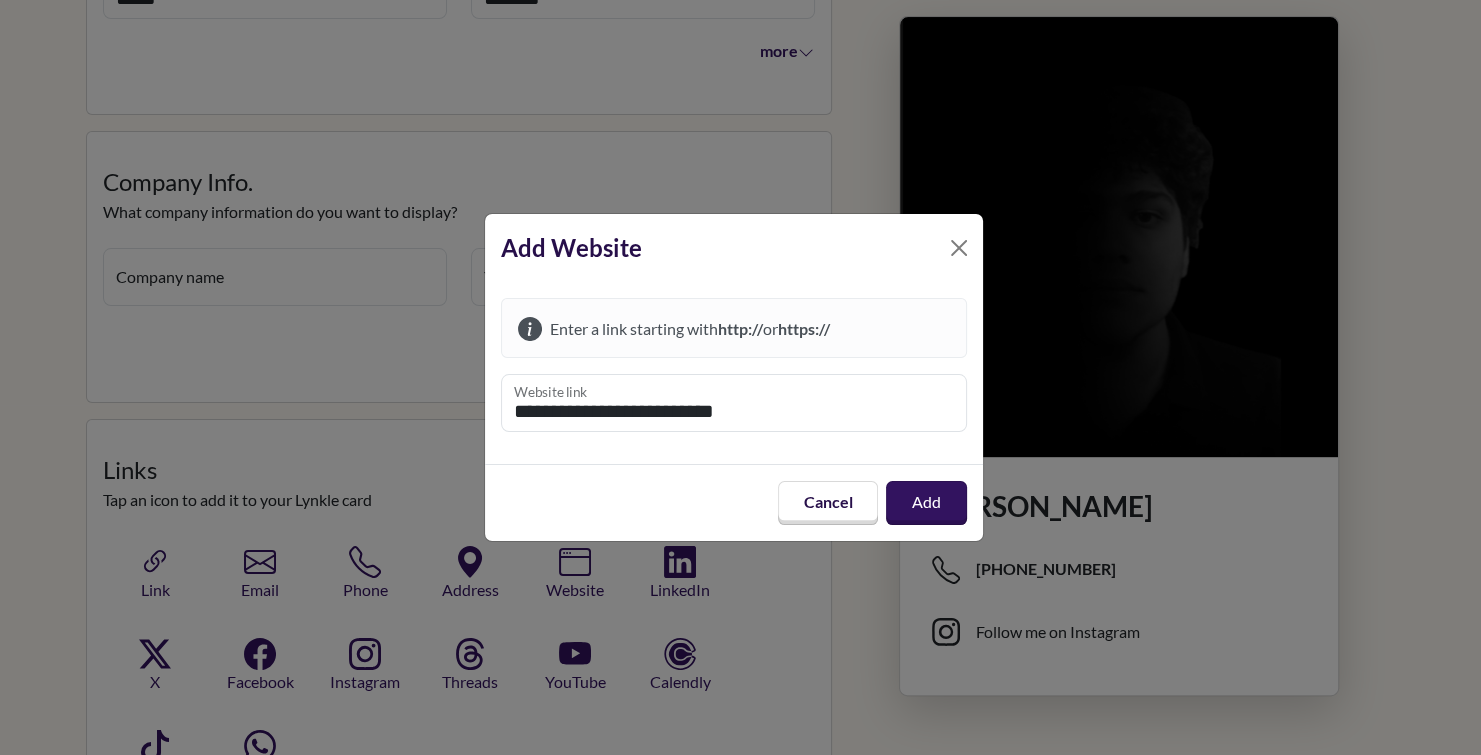 type 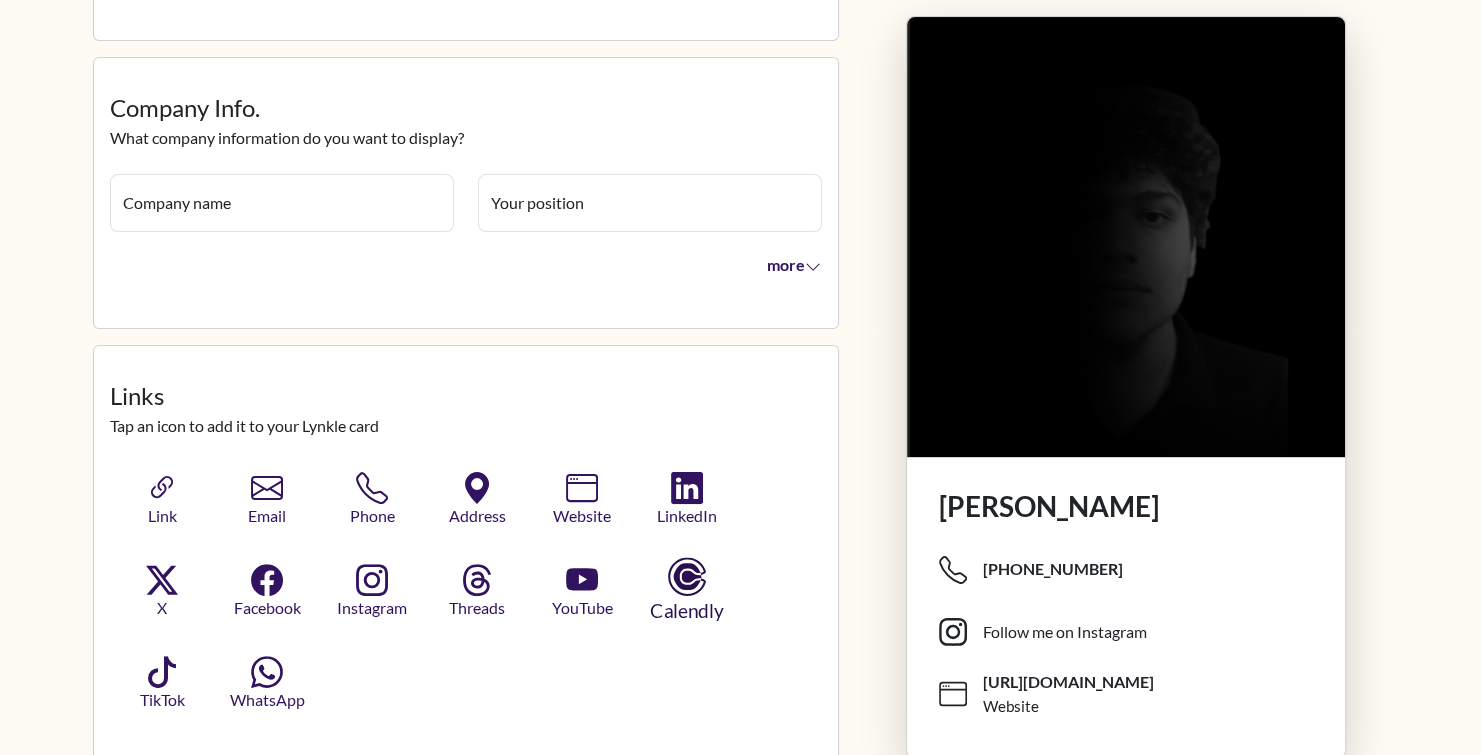 scroll, scrollTop: 512, scrollLeft: 0, axis: vertical 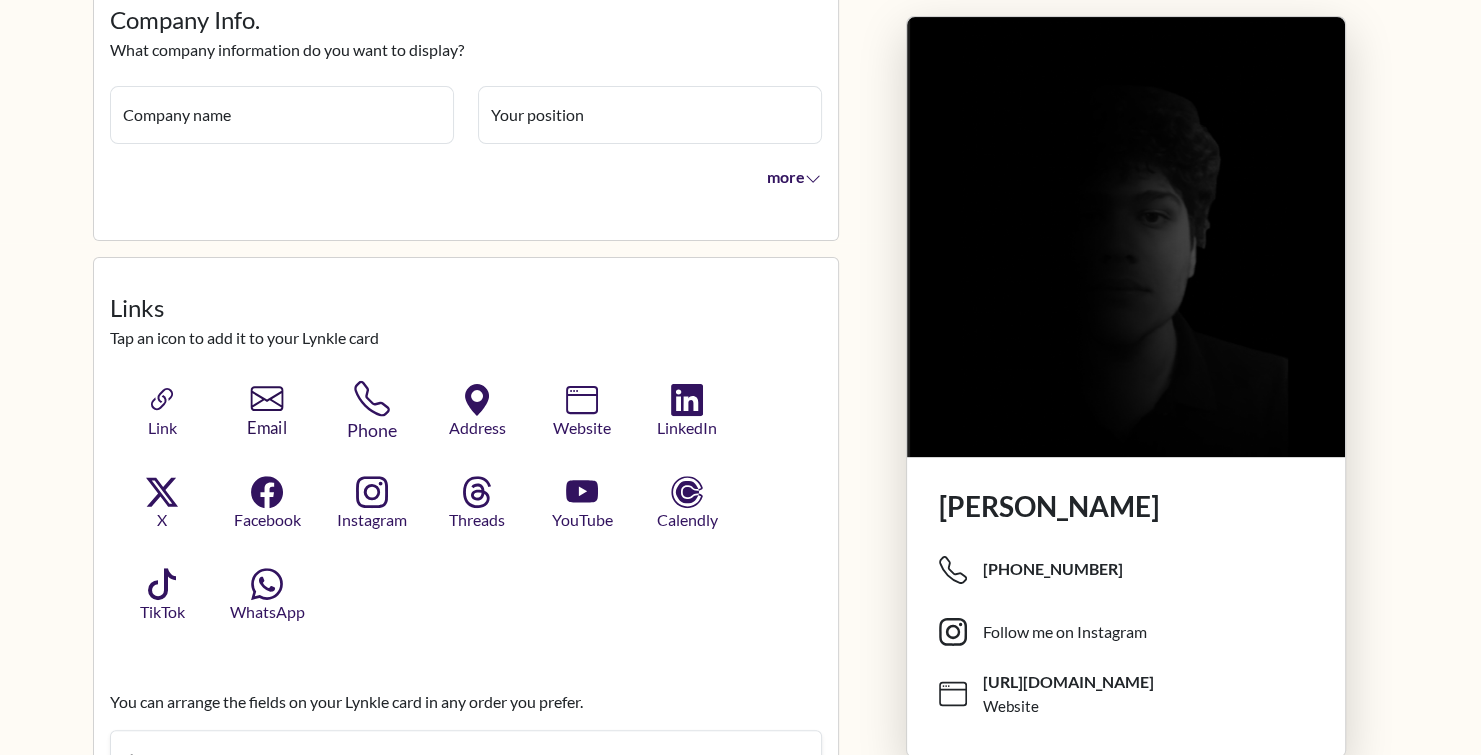 click on "Email" at bounding box center [267, 428] 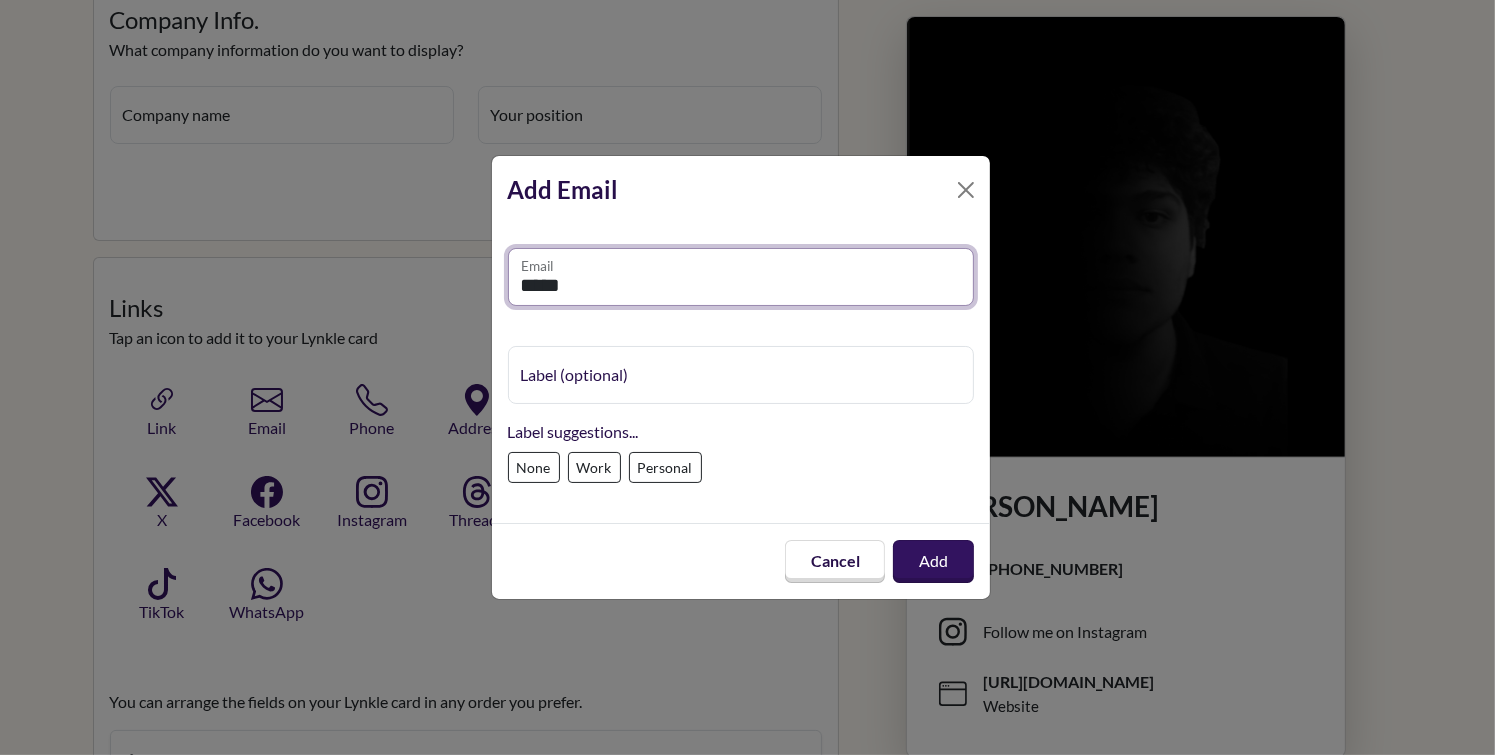 click on "*****" at bounding box center [741, 277] 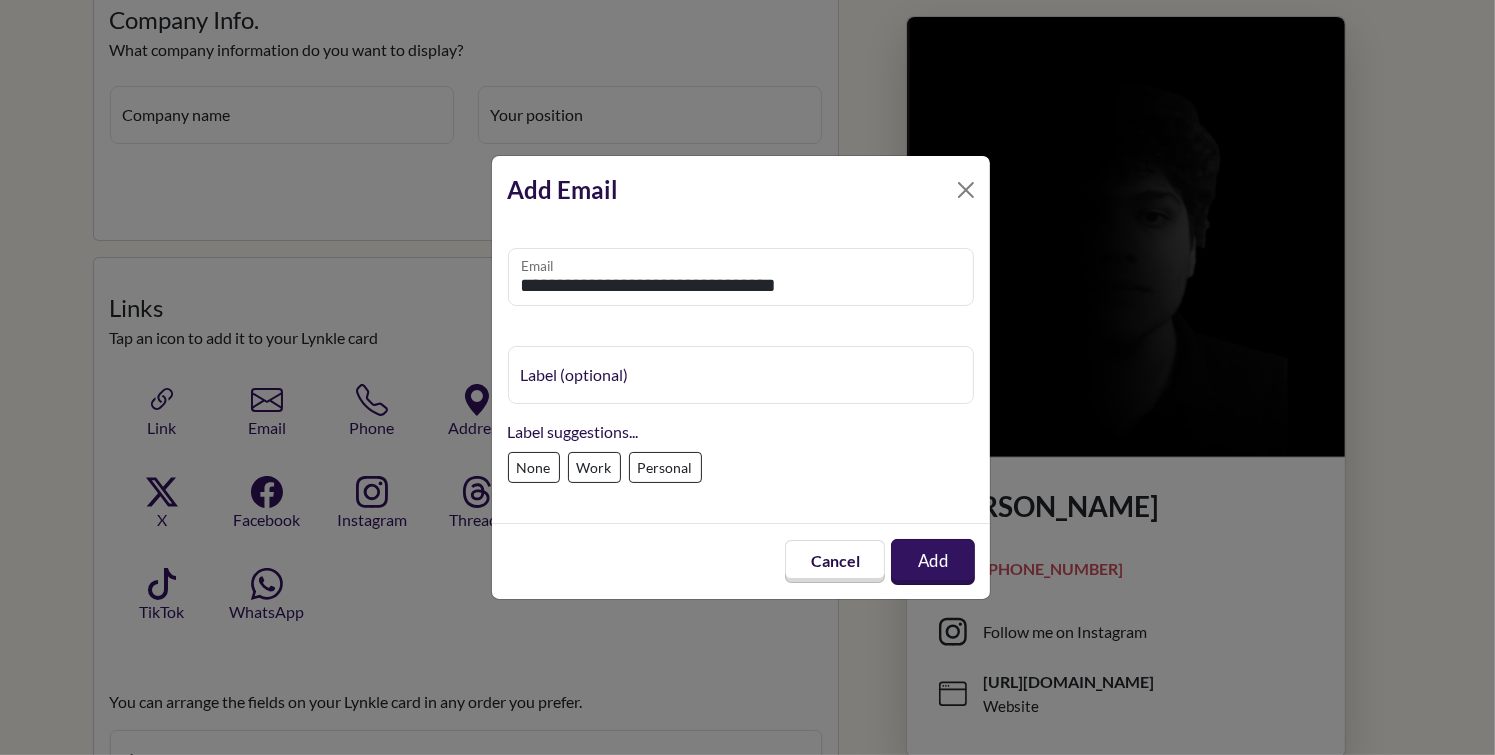 click on "Add" at bounding box center (933, 562) 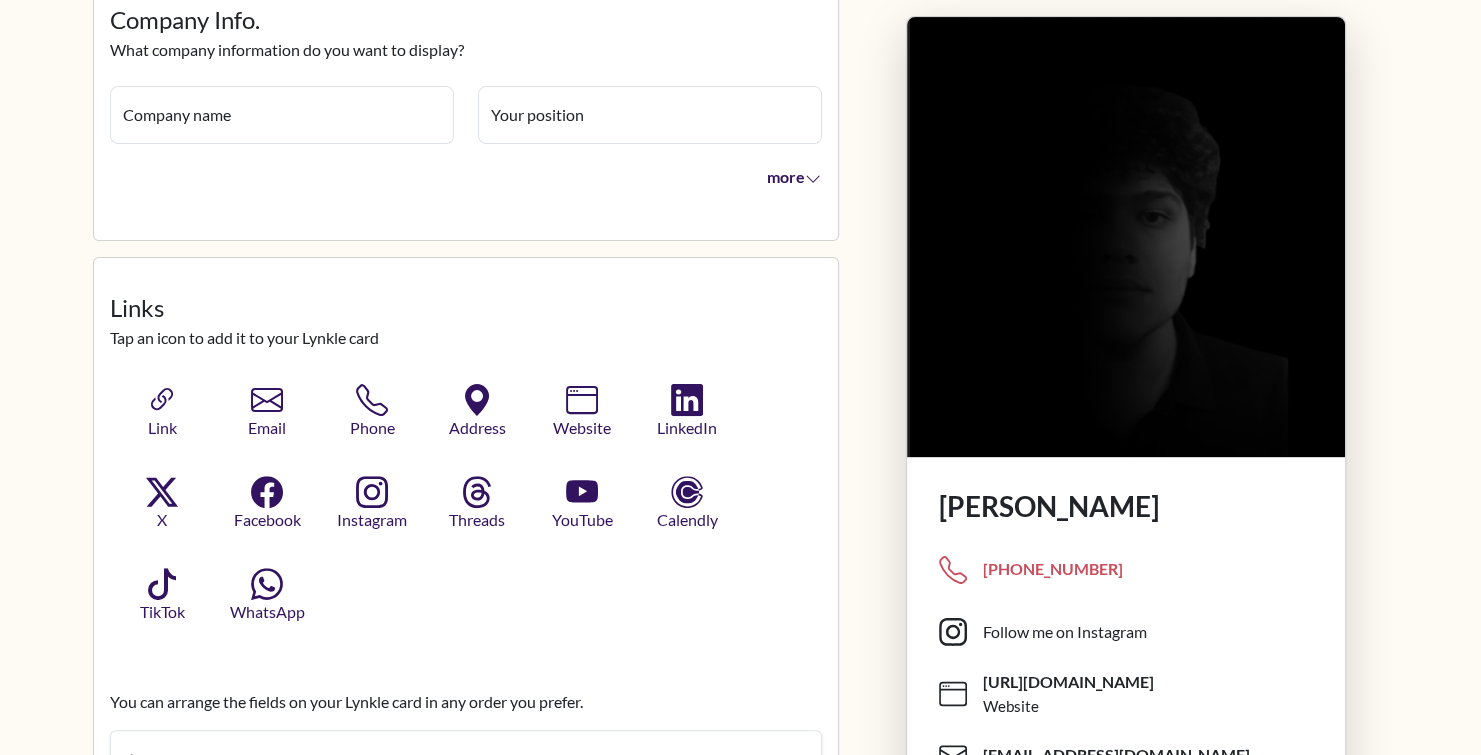 click 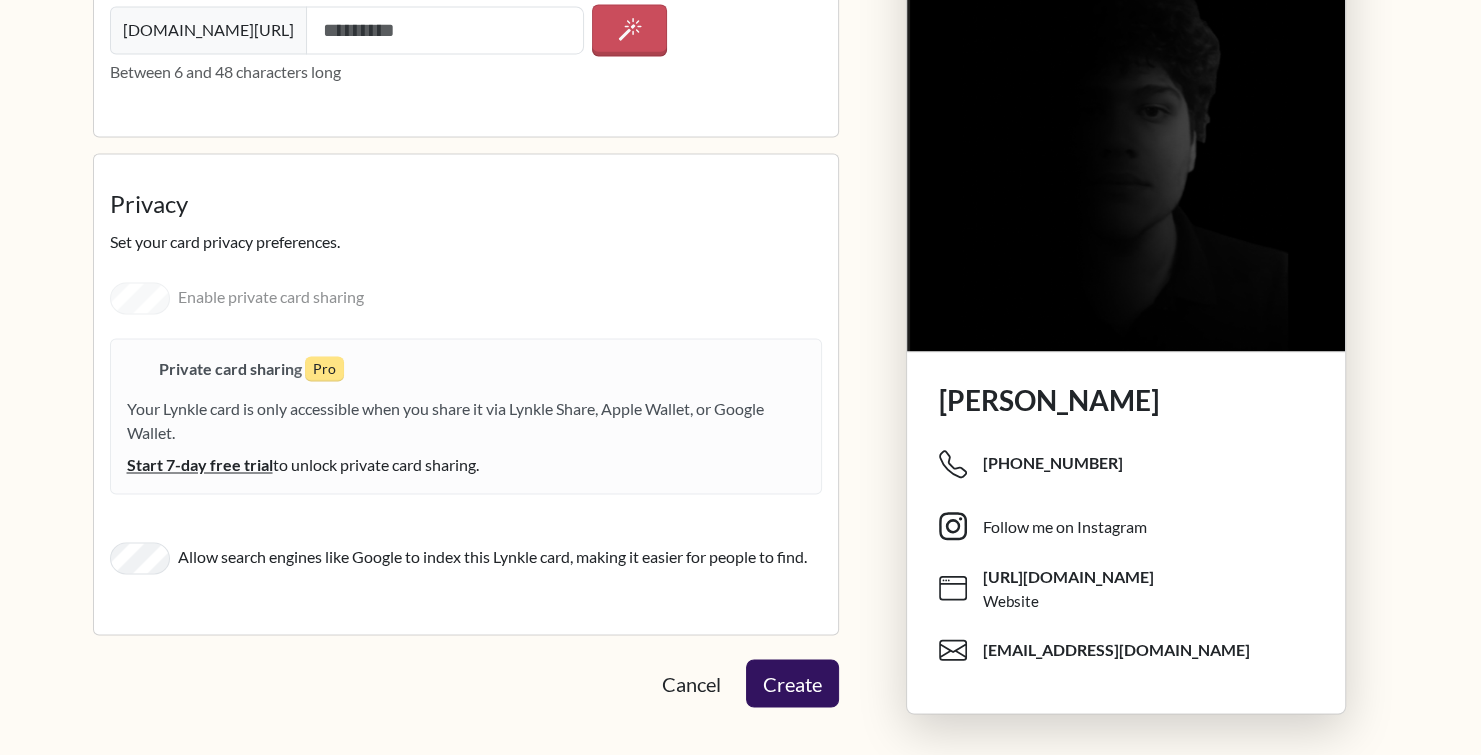 scroll, scrollTop: 3224, scrollLeft: 0, axis: vertical 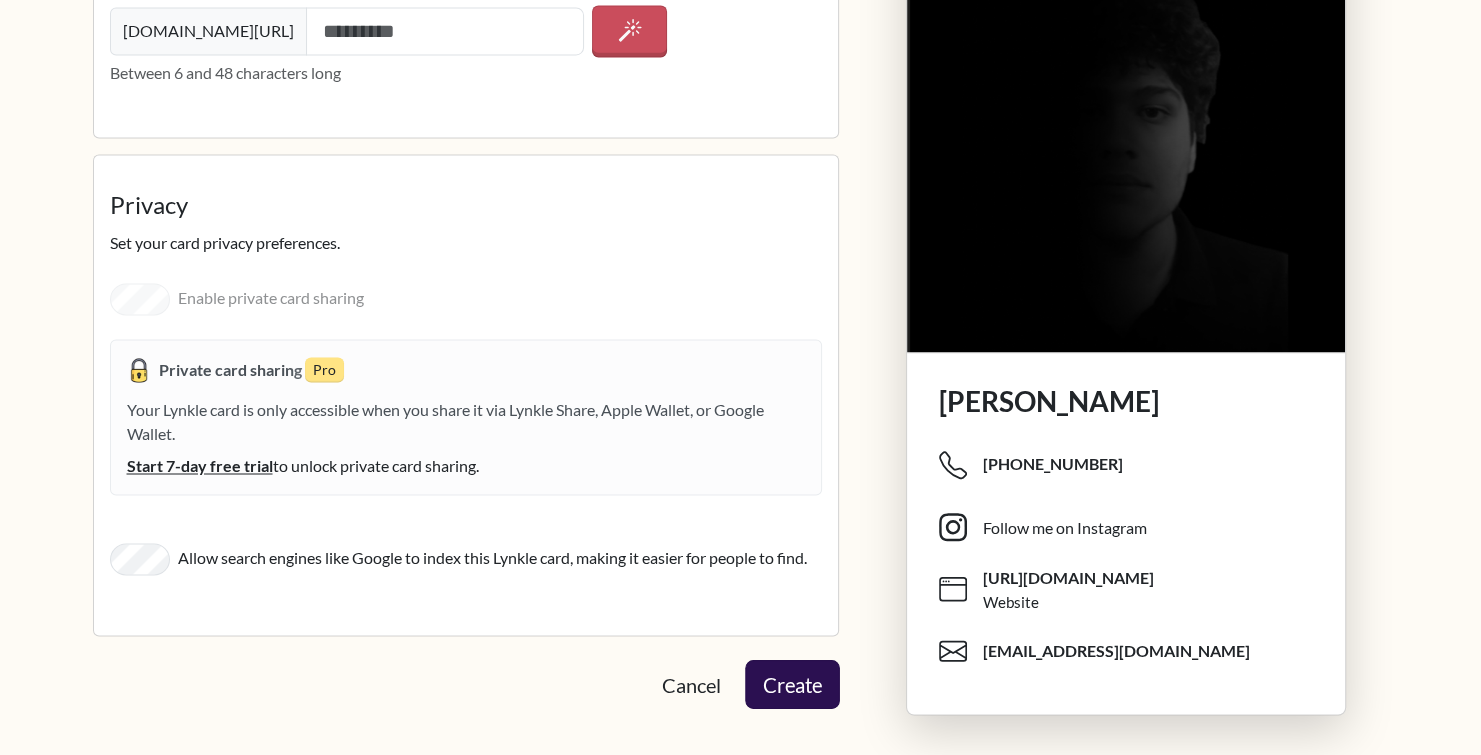 click on "Create" at bounding box center [792, 683] 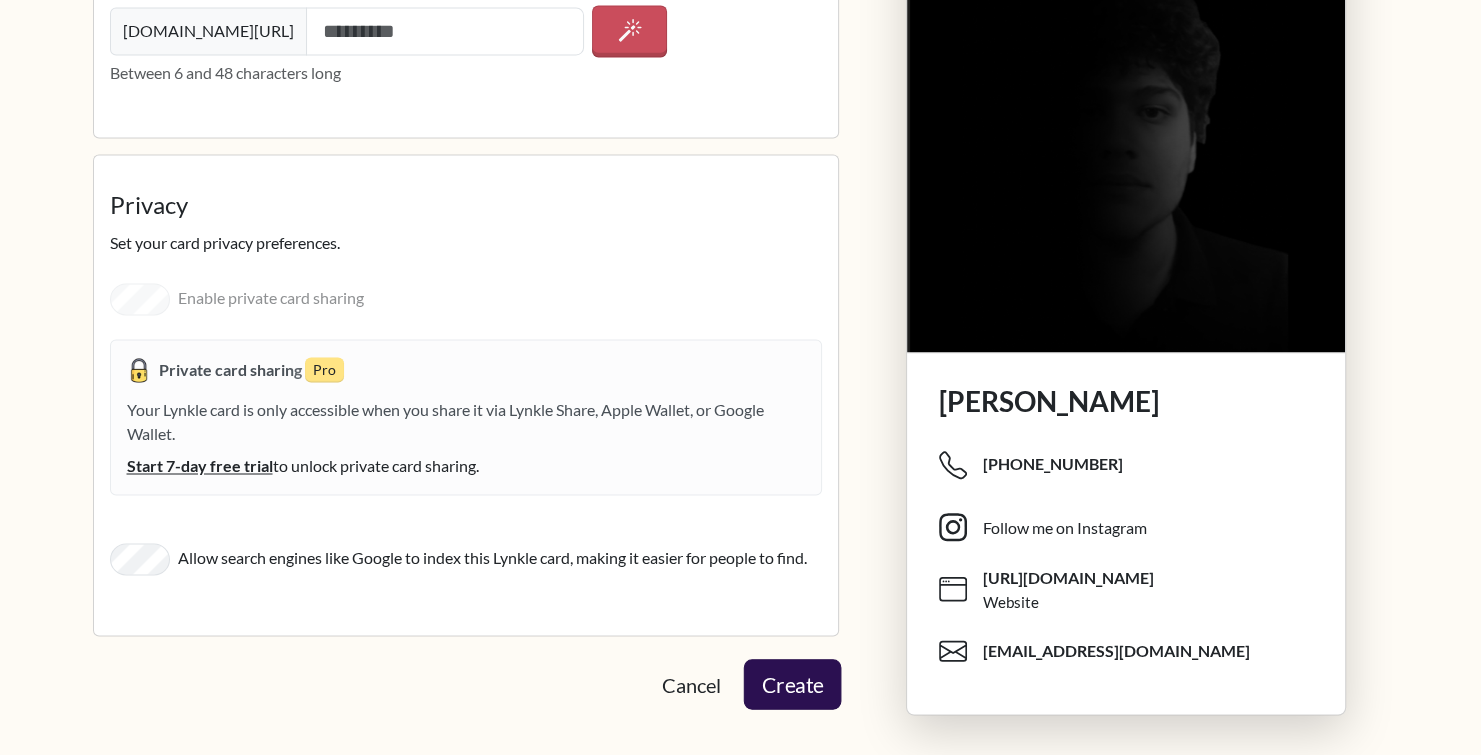 click on "Create" at bounding box center (792, 683) 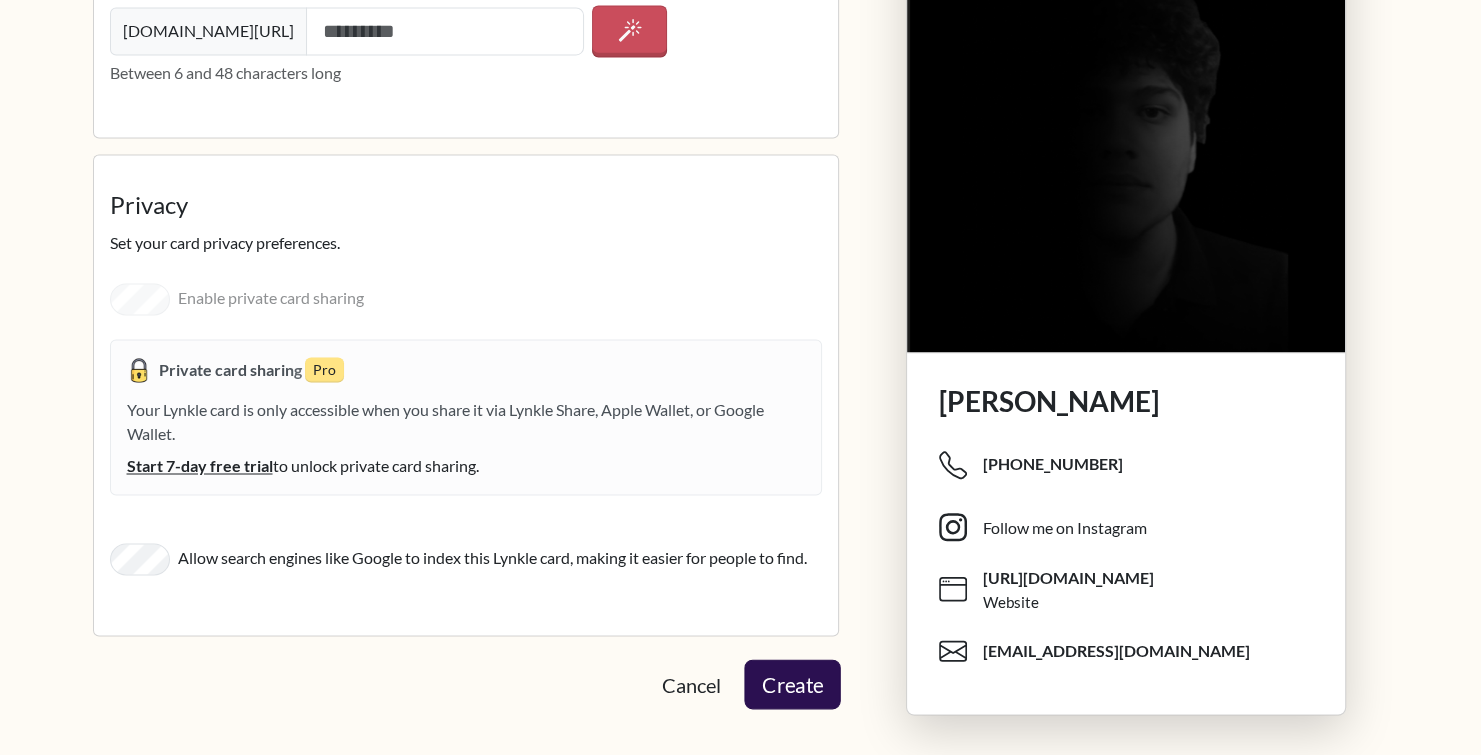 click on "Create" at bounding box center (792, 684) 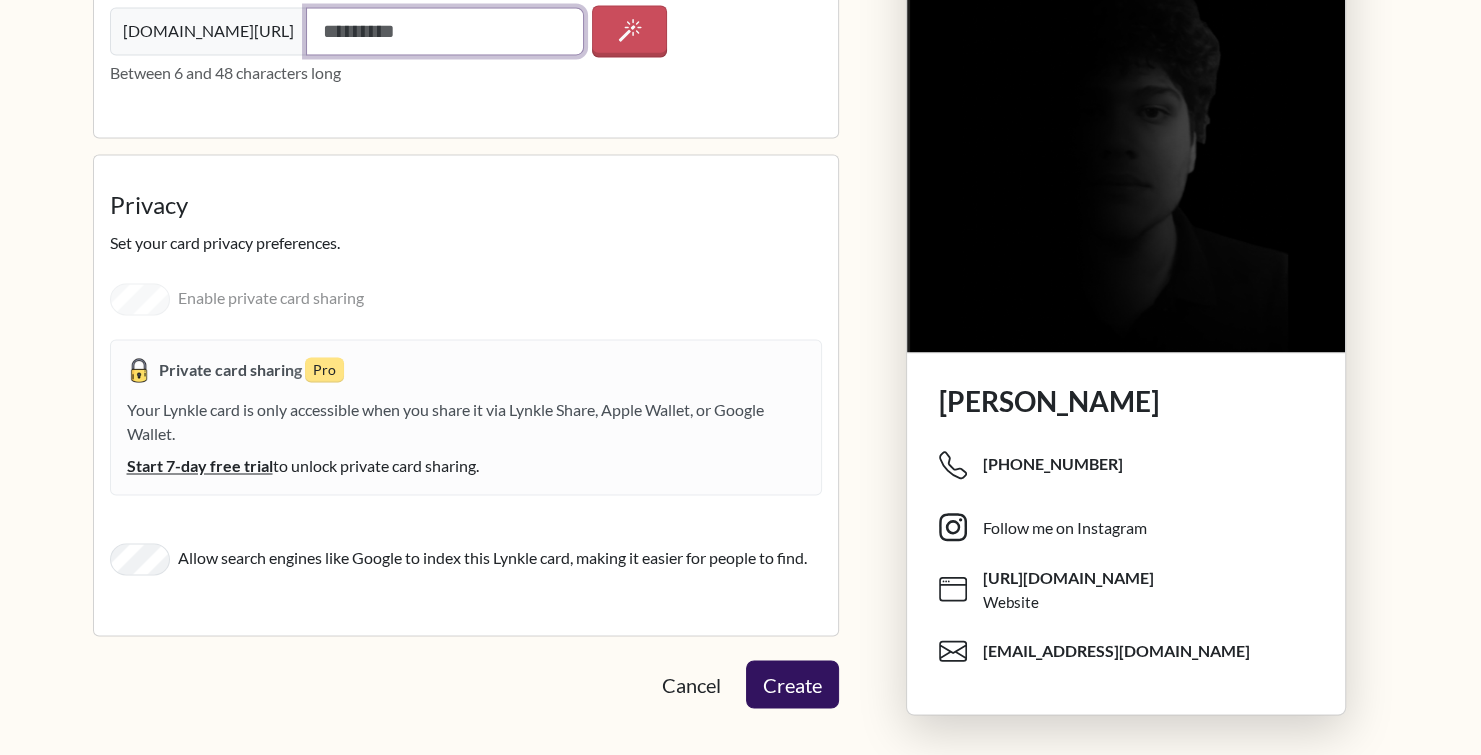 scroll, scrollTop: 3150, scrollLeft: 0, axis: vertical 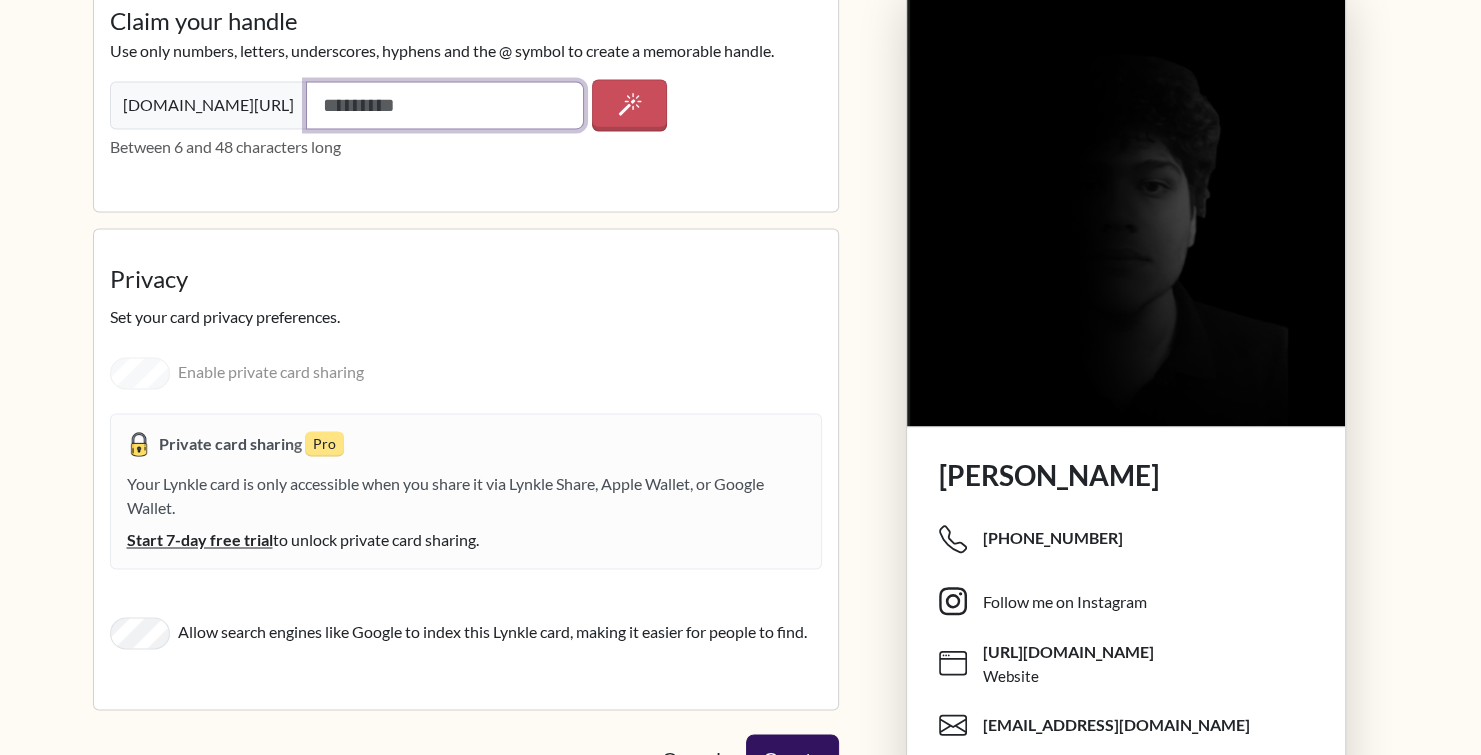 click at bounding box center (445, 105) 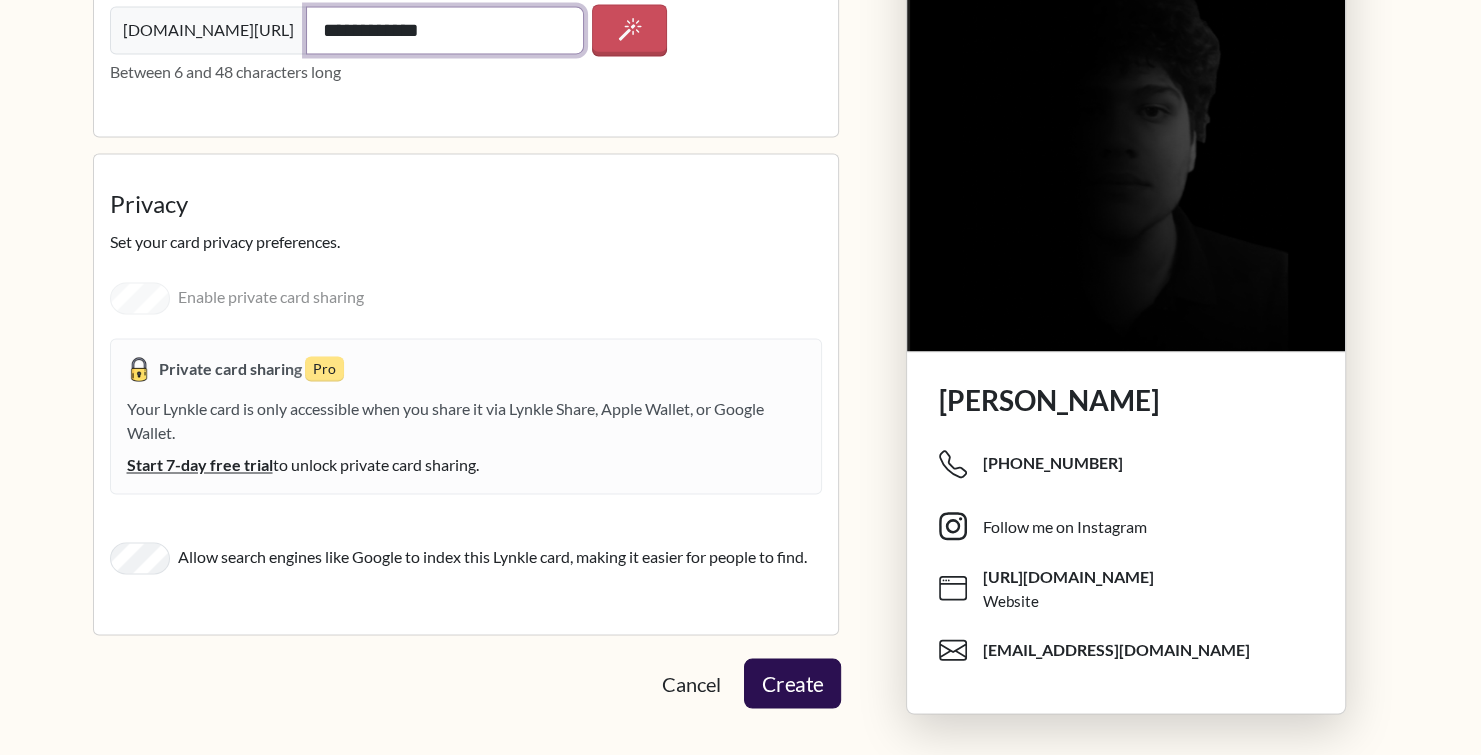 type on "**********" 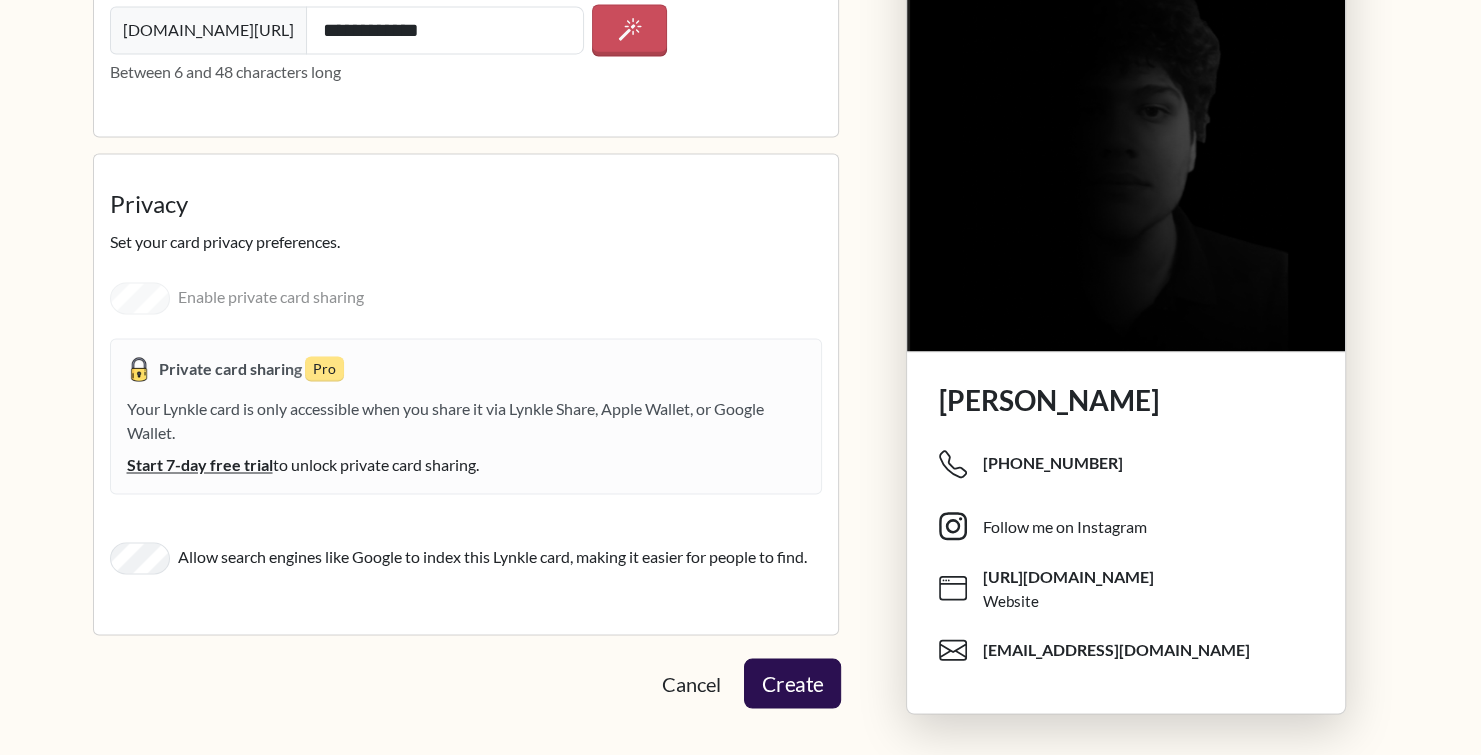 click on "Create" at bounding box center [791, 683] 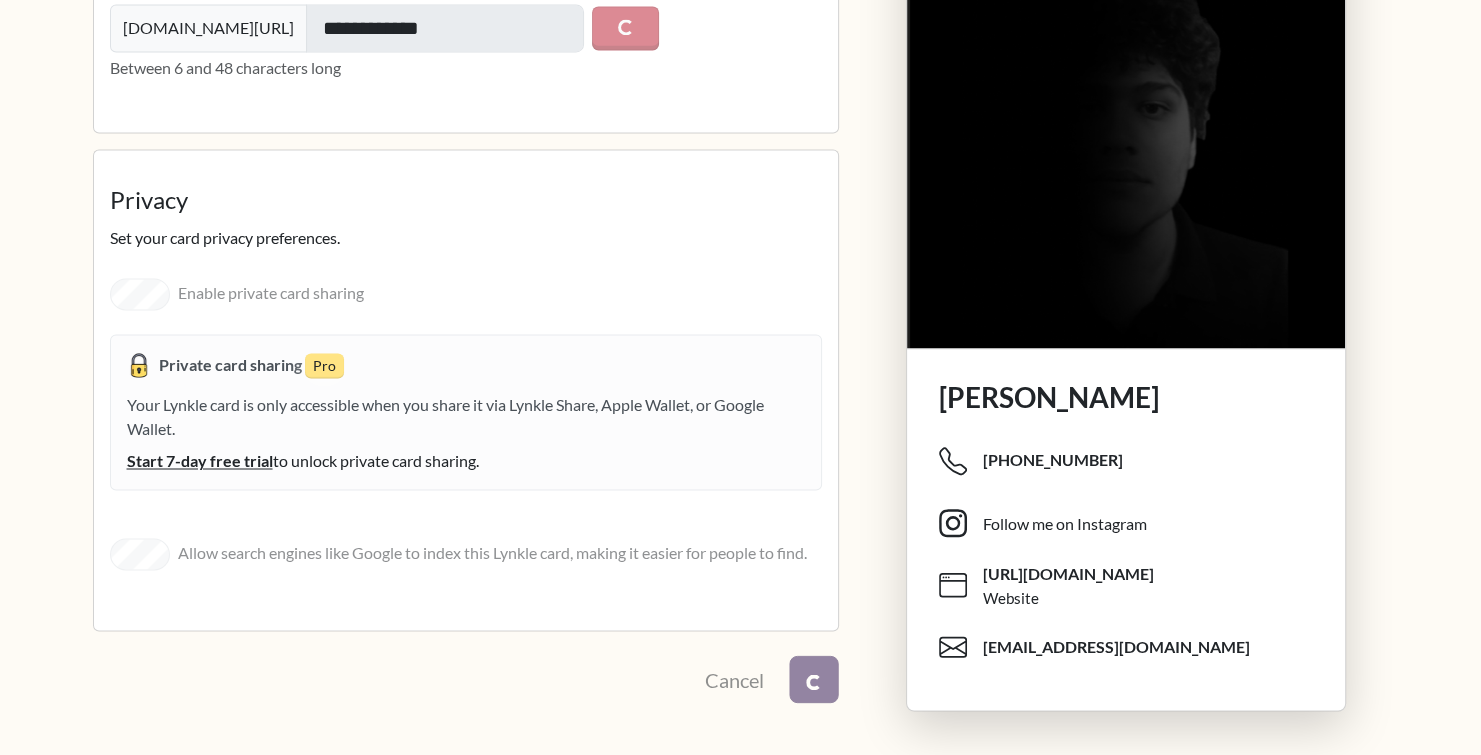 scroll, scrollTop: 3222, scrollLeft: 0, axis: vertical 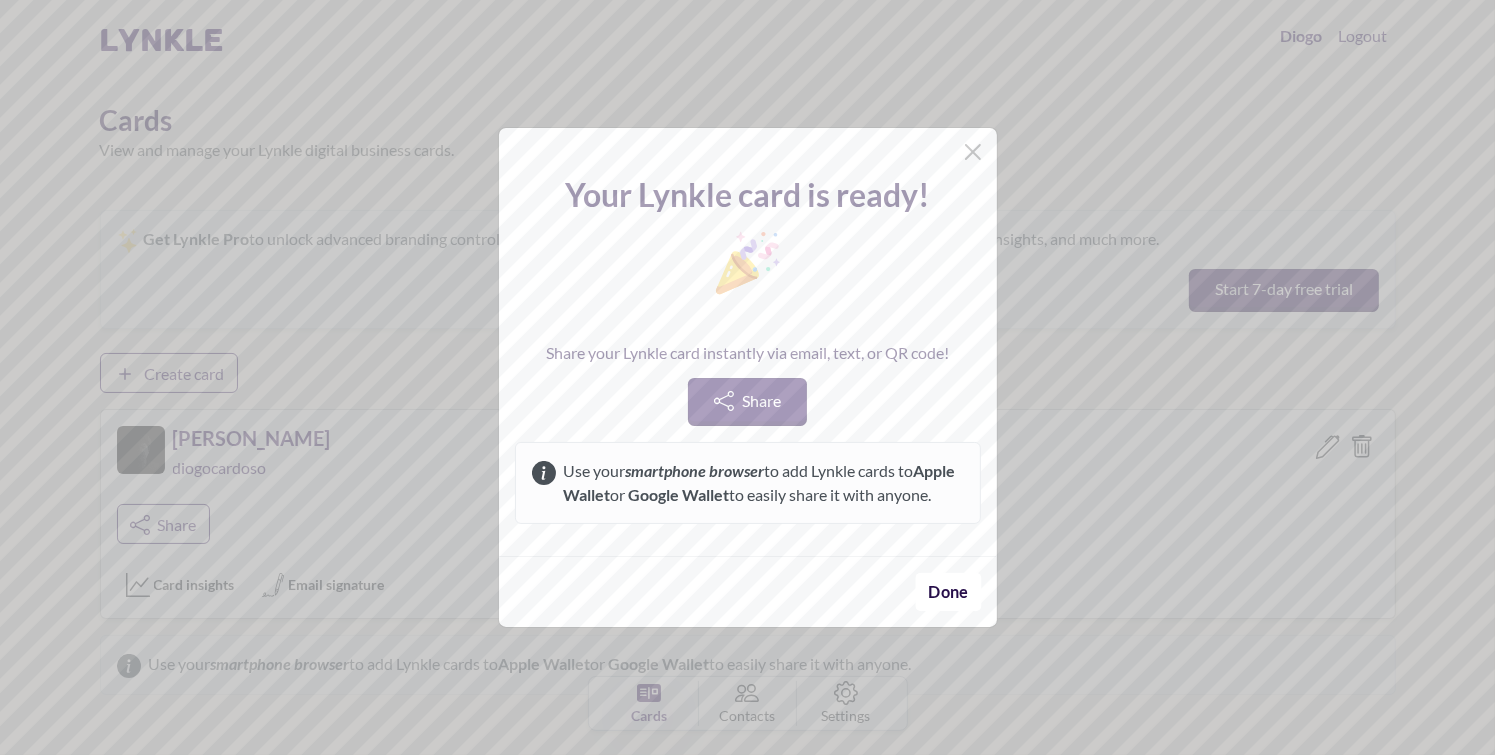 click on "Done" at bounding box center (748, 591) 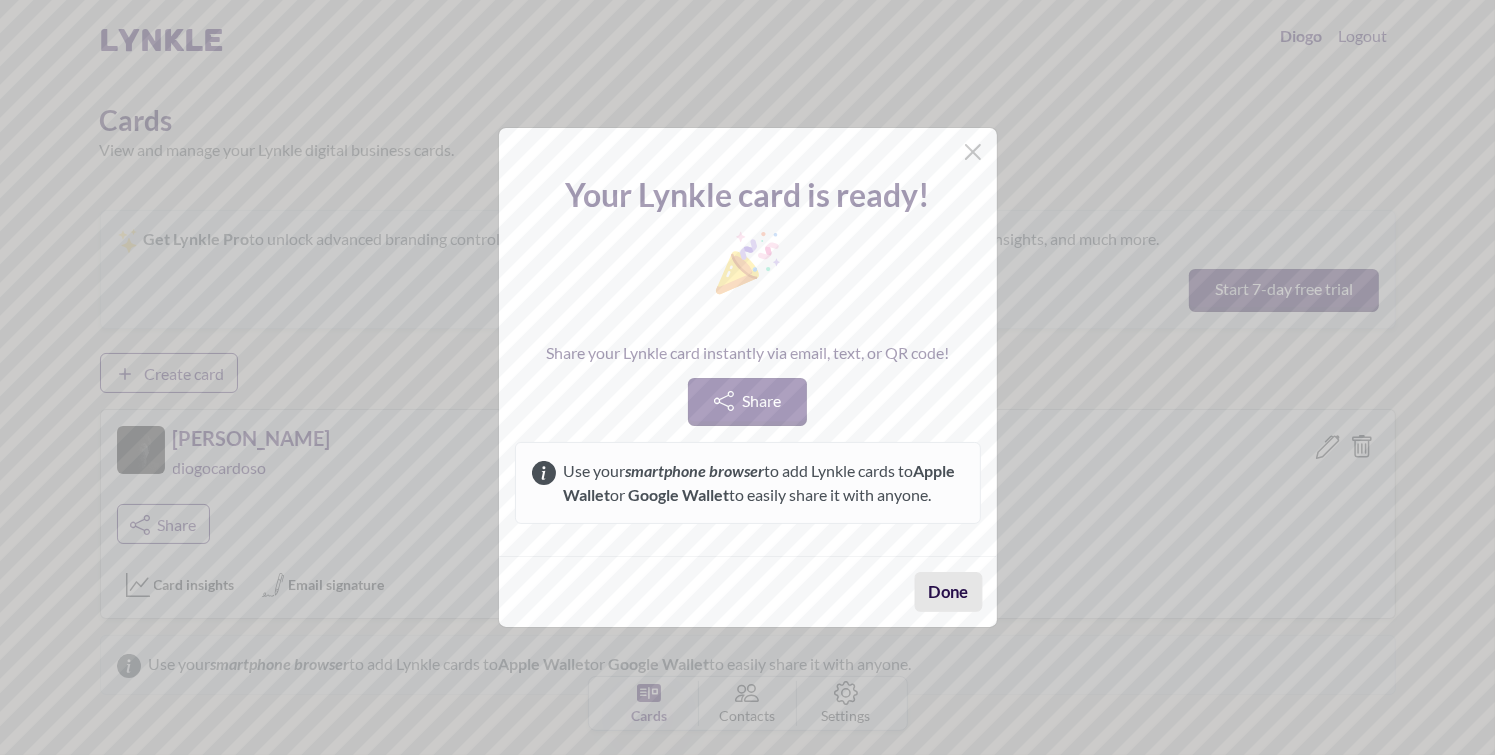 drag, startPoint x: 935, startPoint y: 620, endPoint x: 943, endPoint y: 585, distance: 35.902645 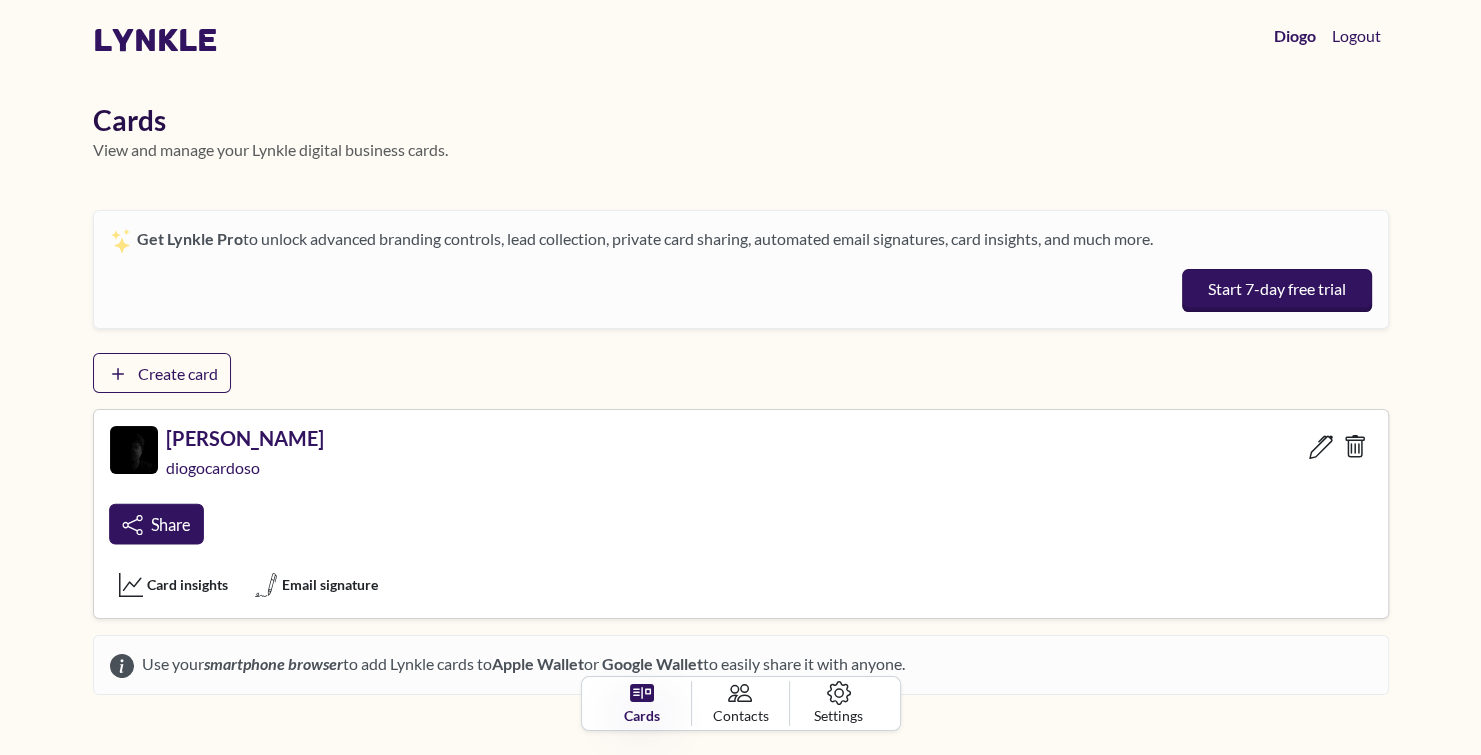 click on "Share" at bounding box center [156, 524] 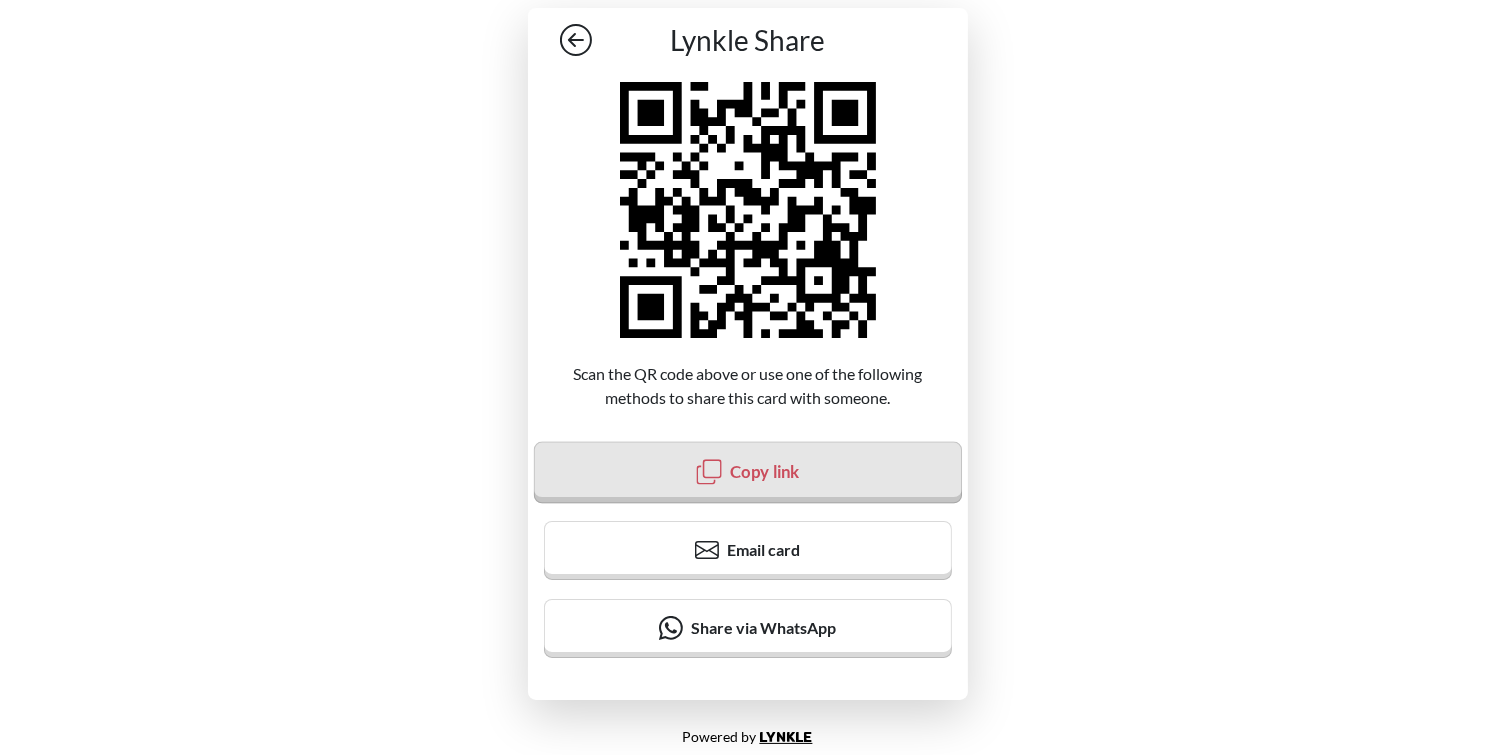 click on "Copy link" at bounding box center [764, 471] 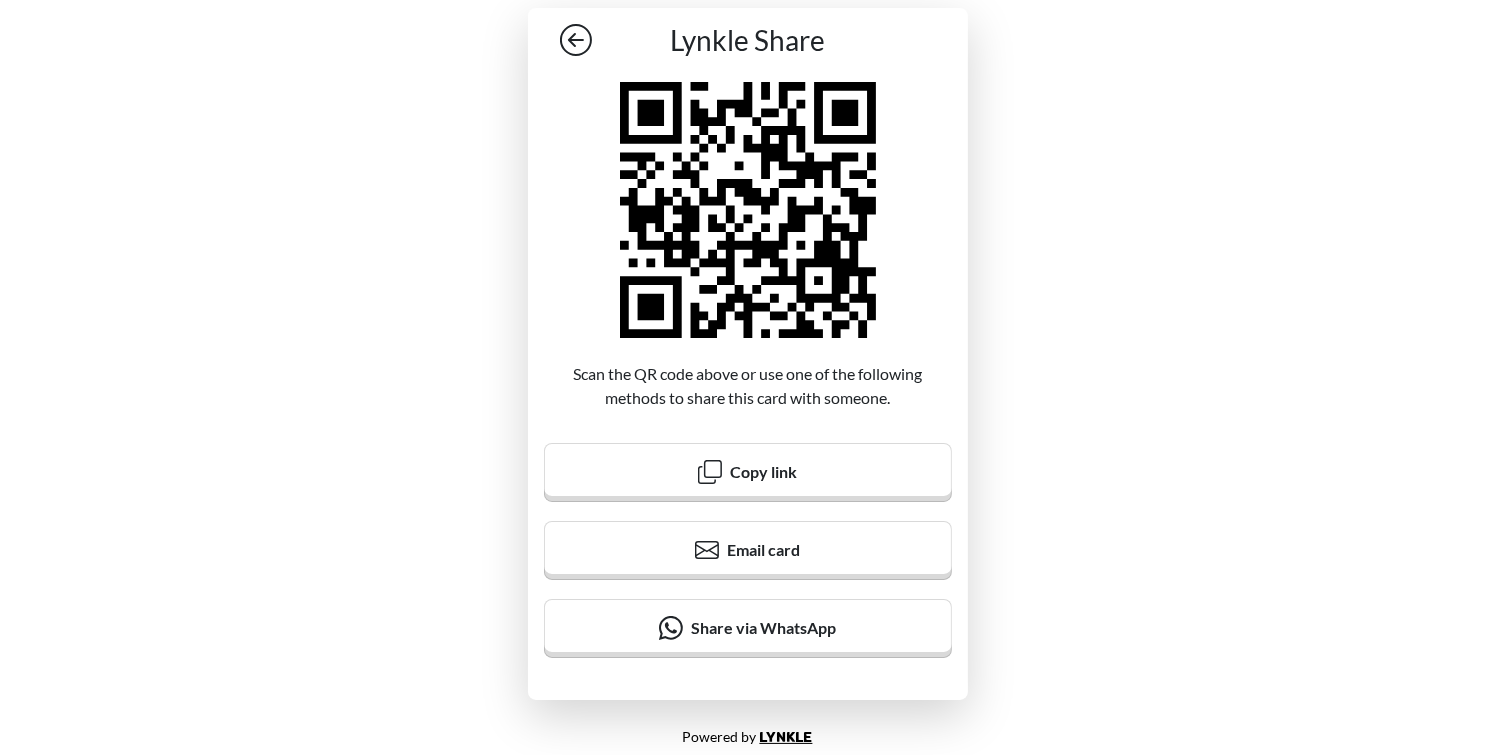 click on "Lynkle Share Scan the QR code above or use one of the following methods to share this card with someone. Copy link Email card Share via WhatsApp" at bounding box center [747, 354] 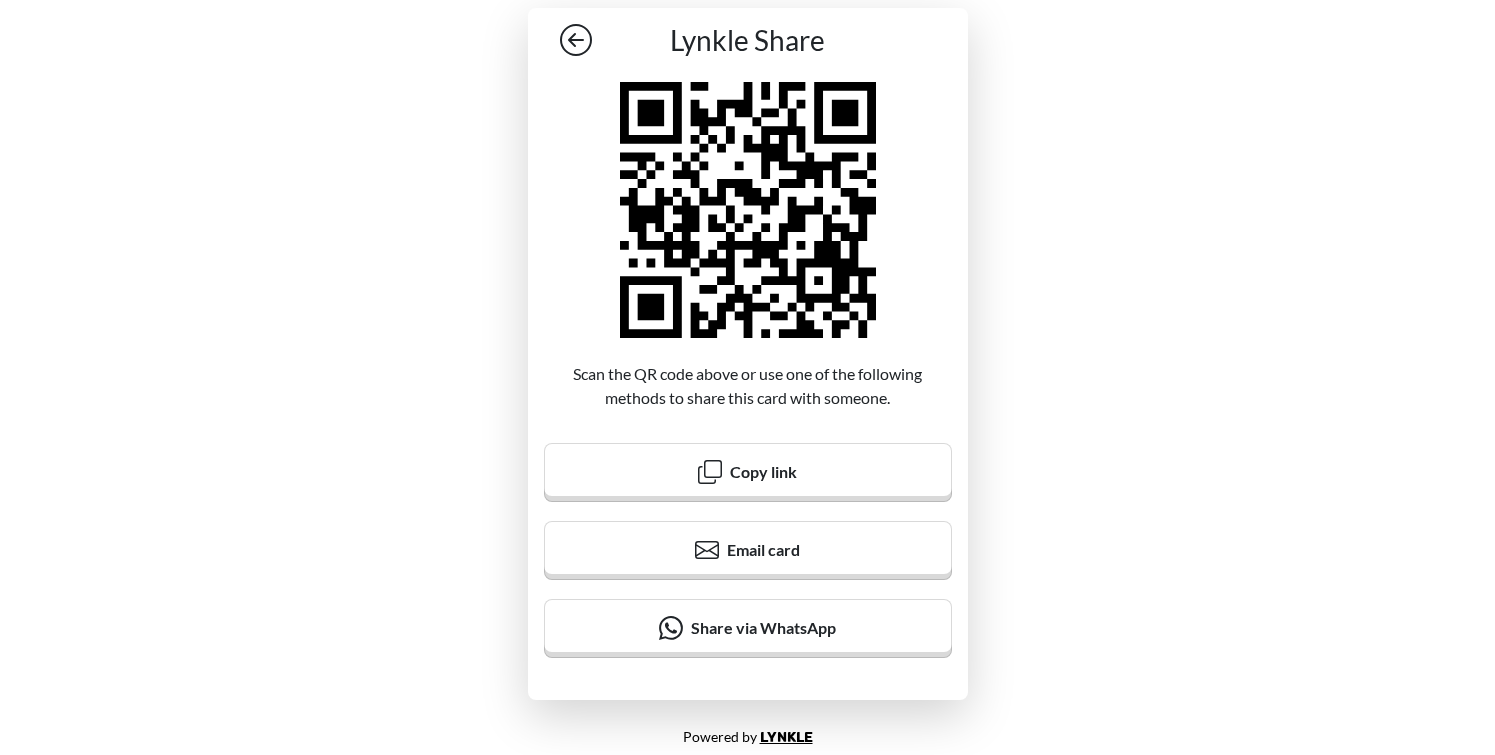 scroll, scrollTop: 0, scrollLeft: 0, axis: both 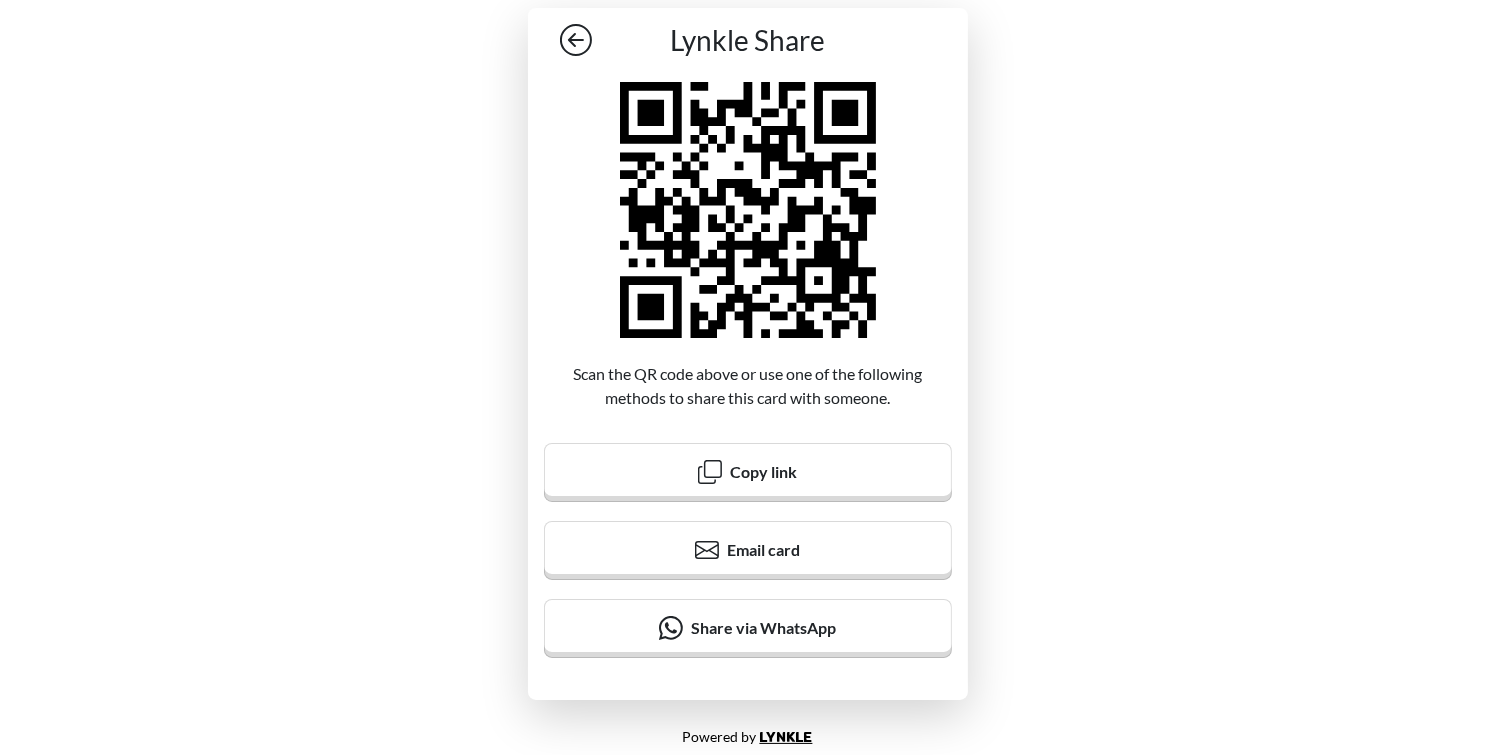 click on "Lynkle Share Scan the QR code above or use one of the following methods to share this card with someone. Copy link Email card Share via WhatsApp" at bounding box center [747, 354] 